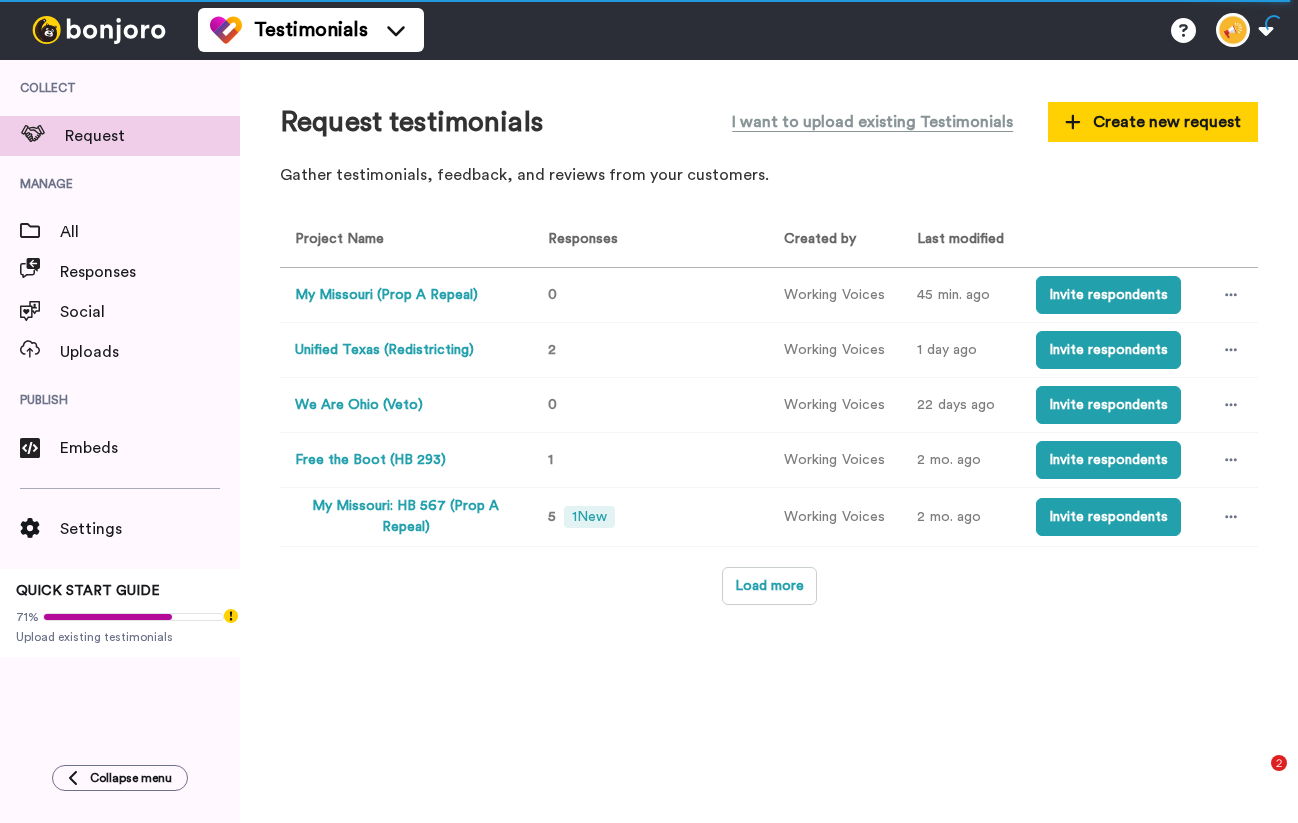 scroll, scrollTop: 0, scrollLeft: 0, axis: both 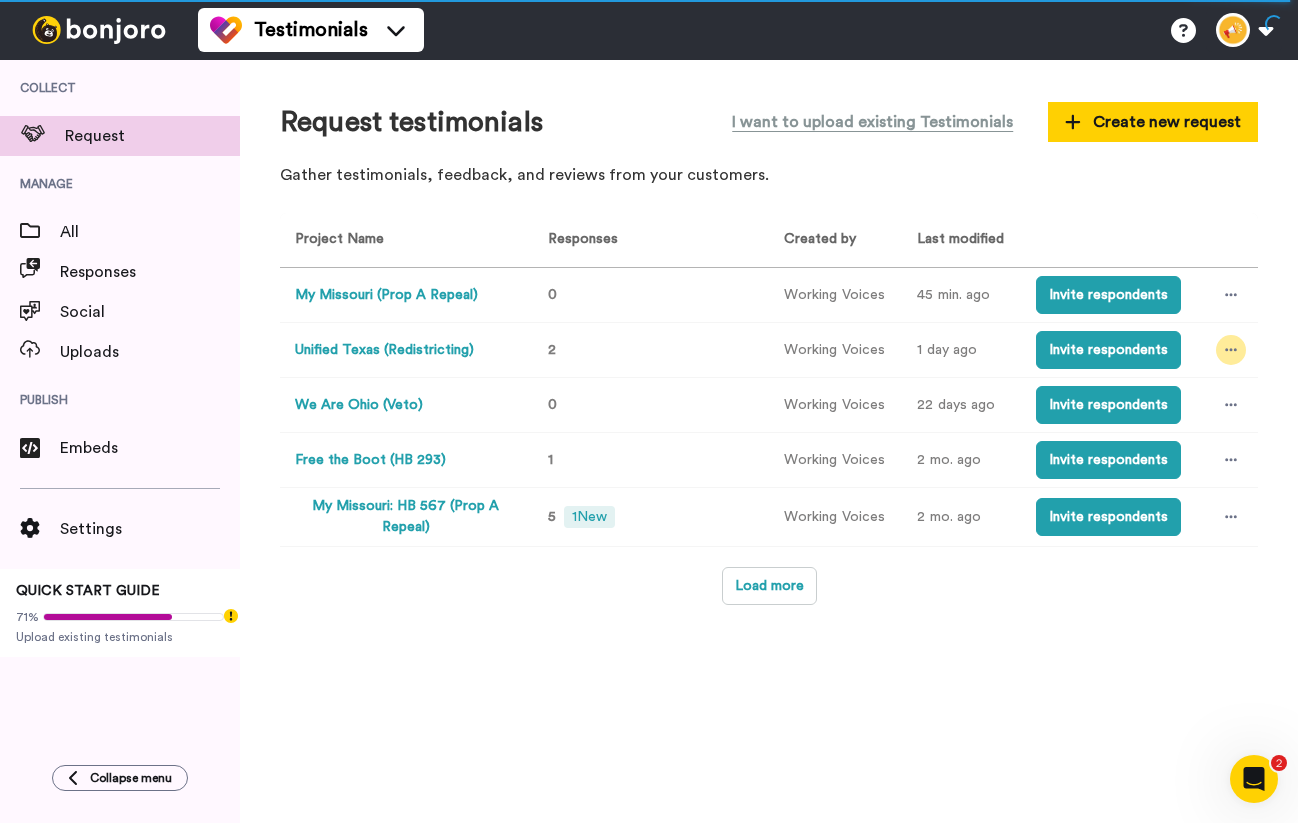click 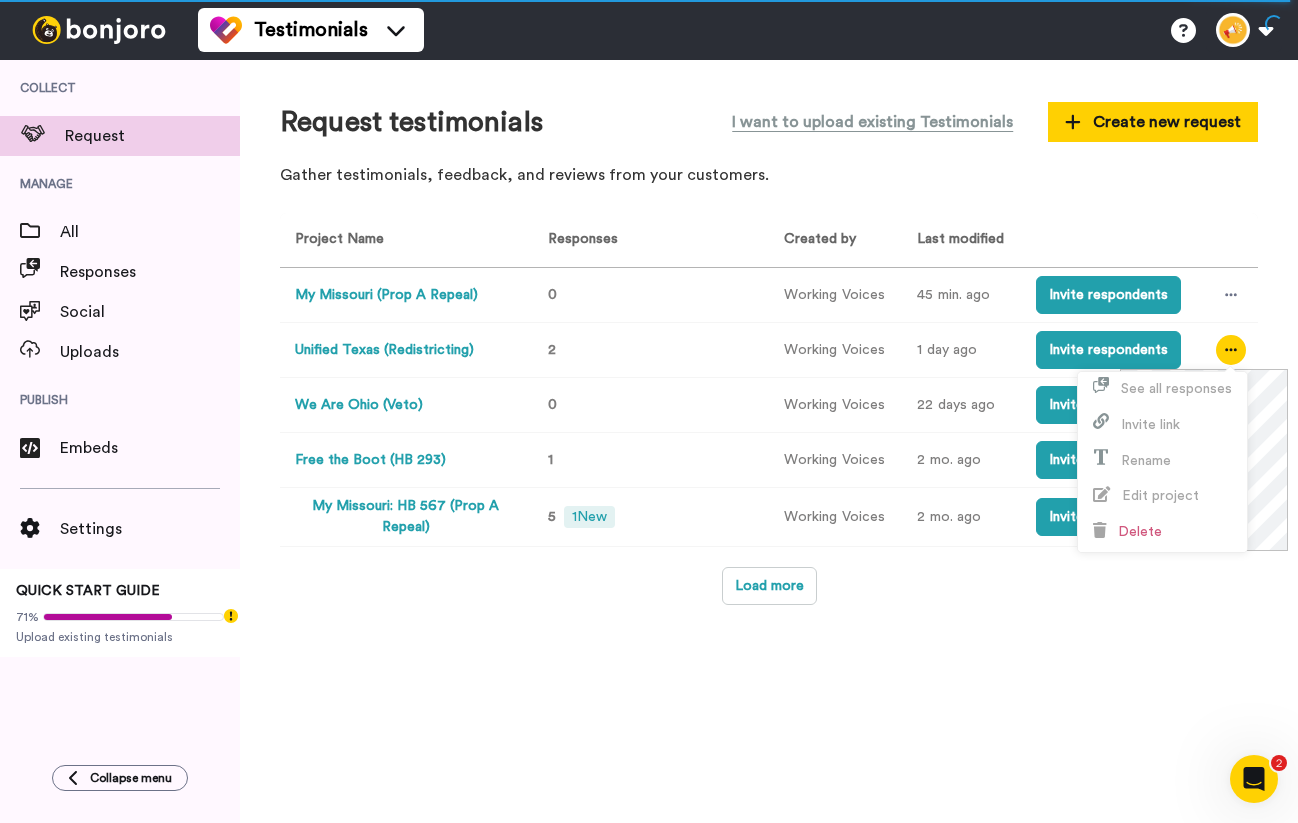 click on "Unified Texas (Redistricting)" at bounding box center (384, 350) 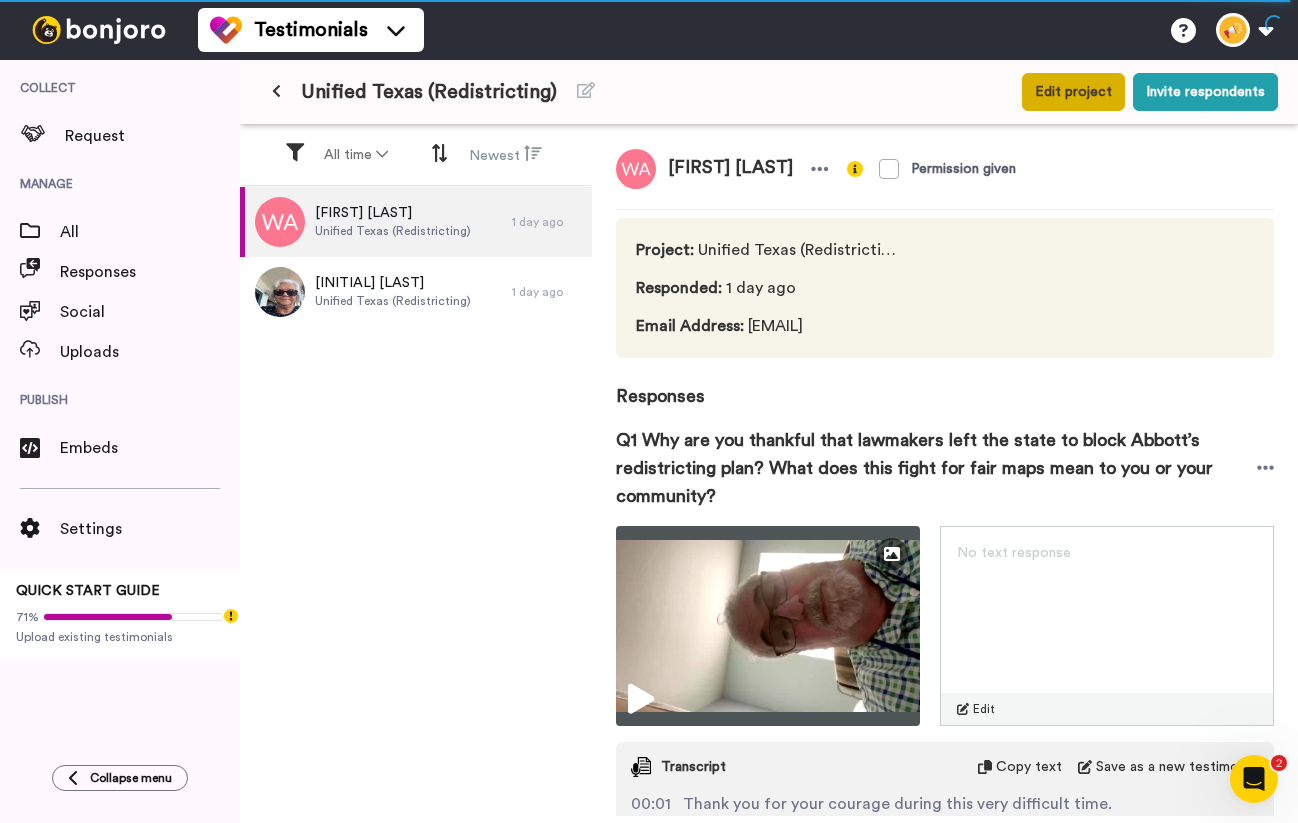 click on "Edit project" at bounding box center (1073, 92) 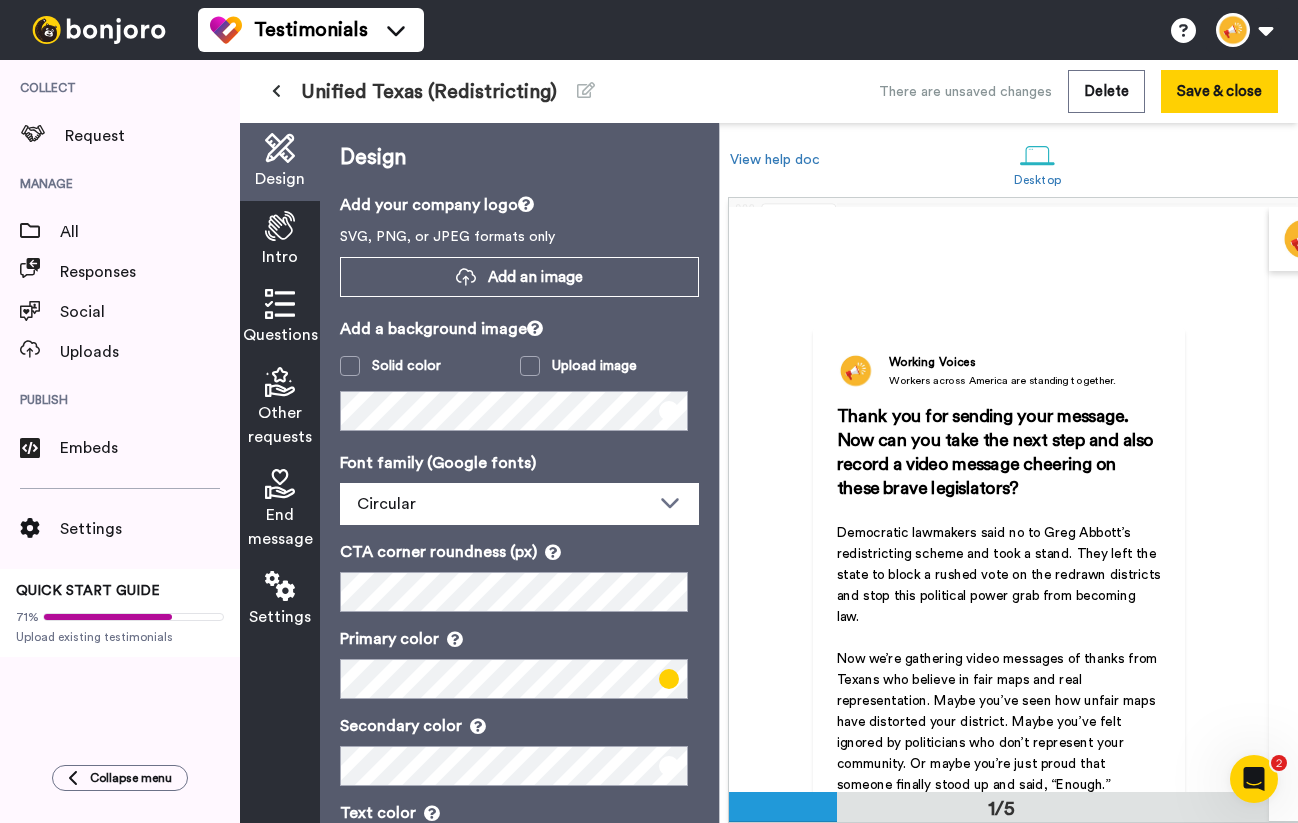 click at bounding box center (280, 586) 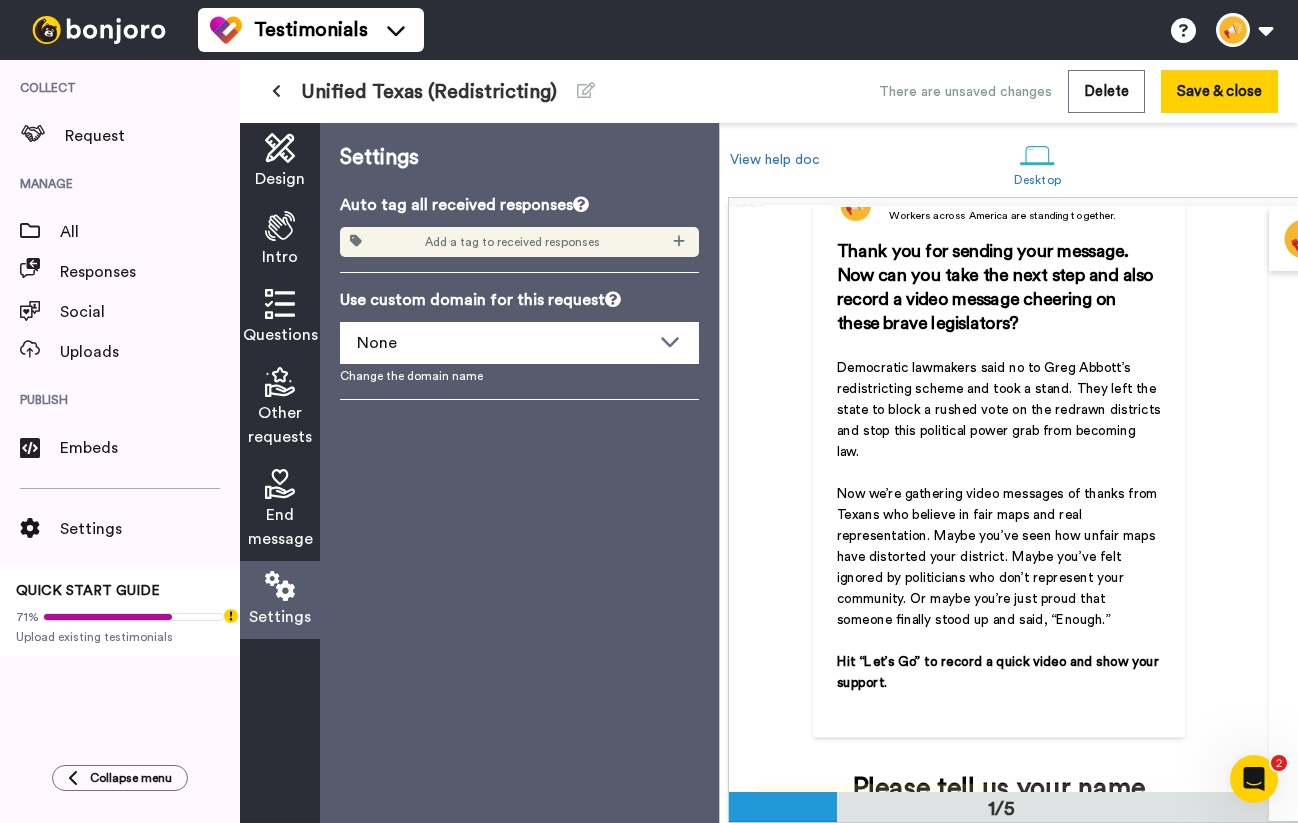 scroll, scrollTop: 162, scrollLeft: 0, axis: vertical 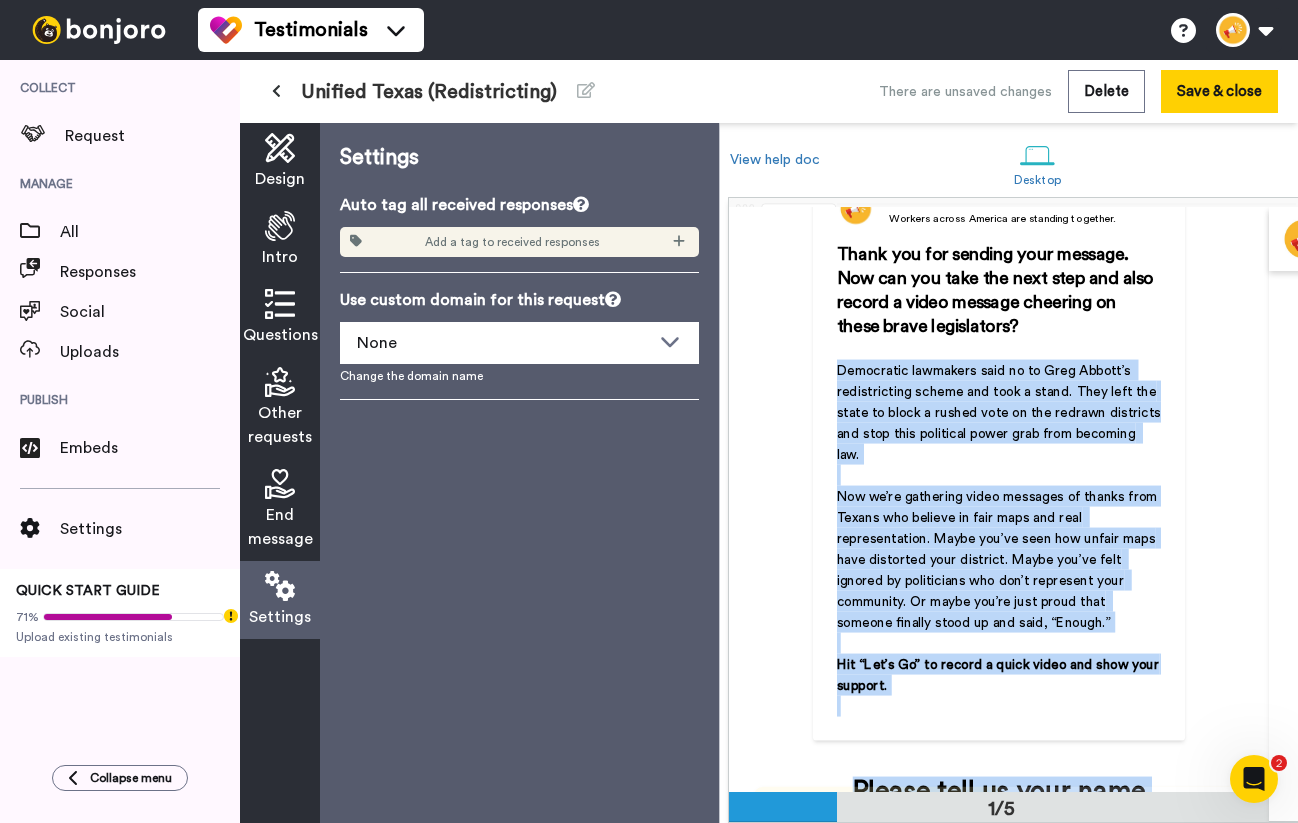 drag, startPoint x: 837, startPoint y: 362, endPoint x: 885, endPoint y: 679, distance: 320.61346 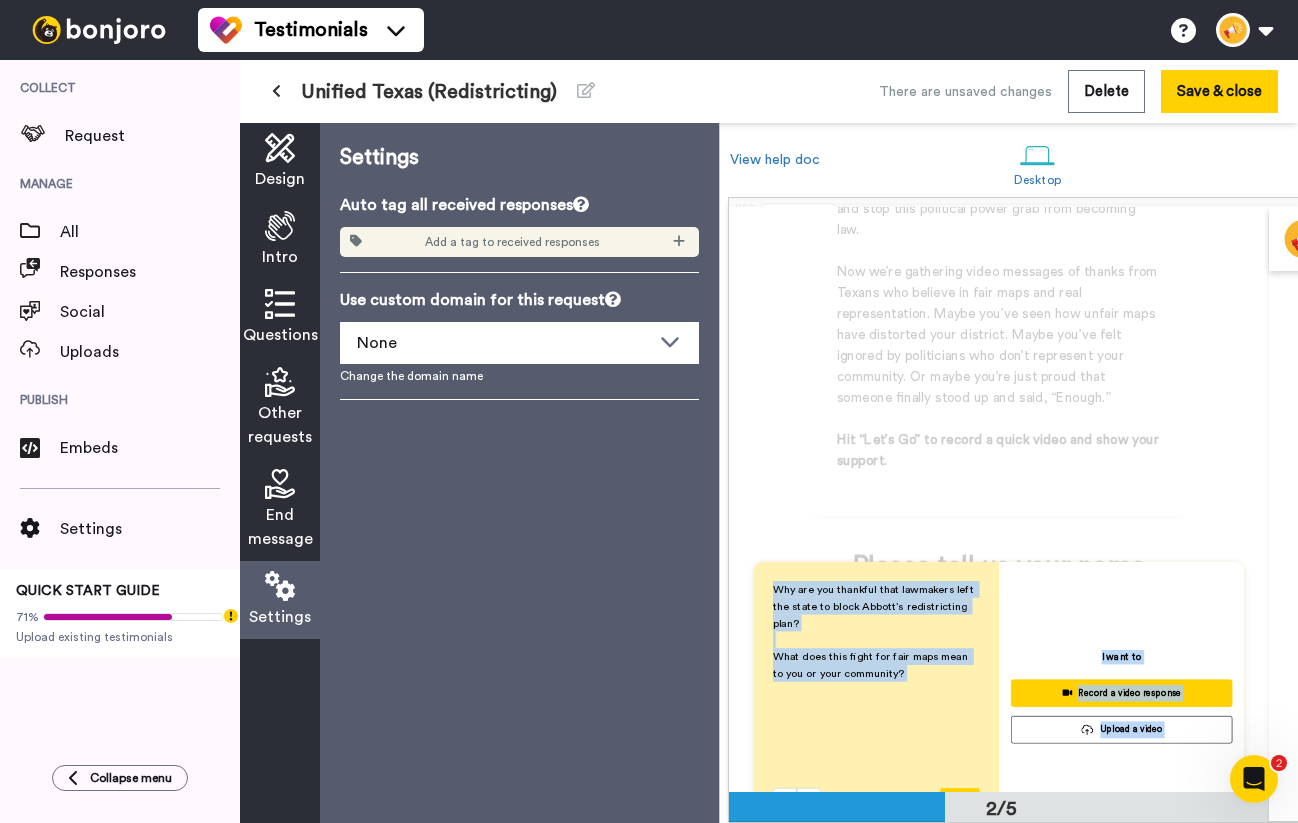 click on "Why are you thankful that lawmakers left the state to block Abbott’s redistricting plan?  ﻿ What does this fight for fair maps mean to you or your community? Next I want to Record a video response Upload a video" at bounding box center (999, 697) 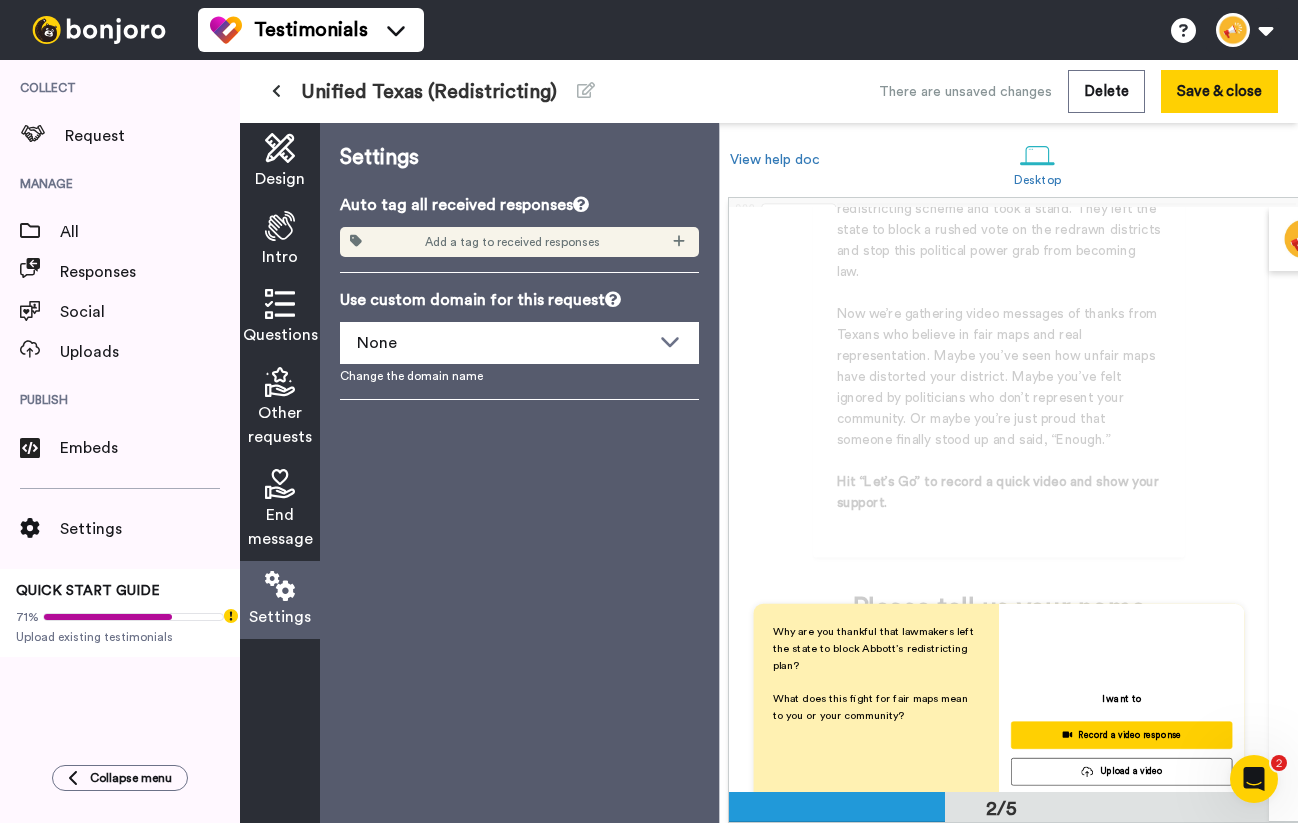 click on "Working   Voices Workers across America are standing together. Thank you for sending your message. Now can you take the next step and also record a video message cheering on these brave legislators? ﻿ Democratic lawmakers said no to Greg Abbott’s redistricting scheme and took a stand. They left the state to block a rushed vote on the redrawn districts and stop this political power grab from becoming law. ﻿ Now we’re gathering video messages of thanks from Texans who believe in fair maps and real representation. Maybe you’ve seen how unfair maps have distorted your district. Maybe you’ve felt ignored by politicians who don’t represent your community. Or maybe you’re just proud that someone finally stood up and said, “Enough.” ﻿ Hit “Let’s Go” to record a quick video and show your support. ﻿ Please tell us your name and email address Name Email Let's go" at bounding box center [999, 154] 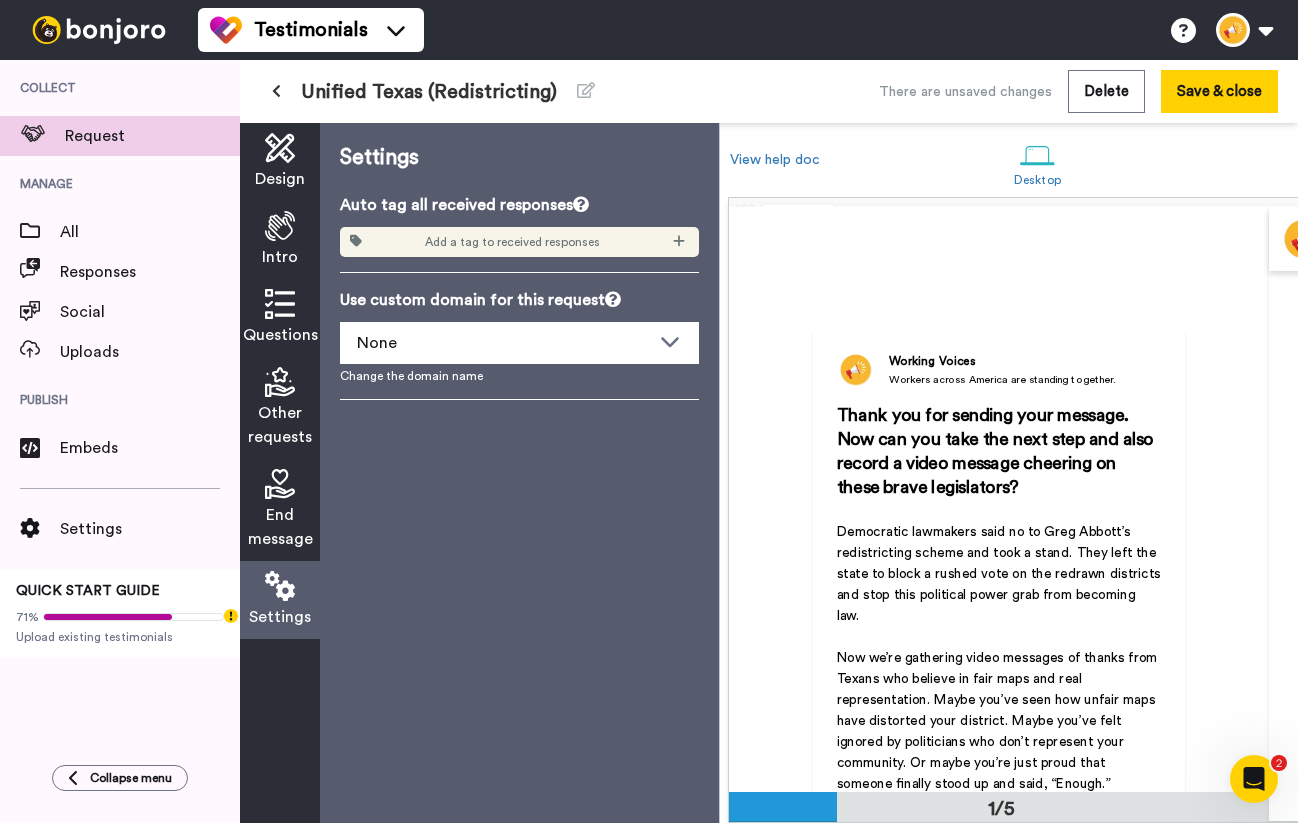 scroll, scrollTop: 0, scrollLeft: 0, axis: both 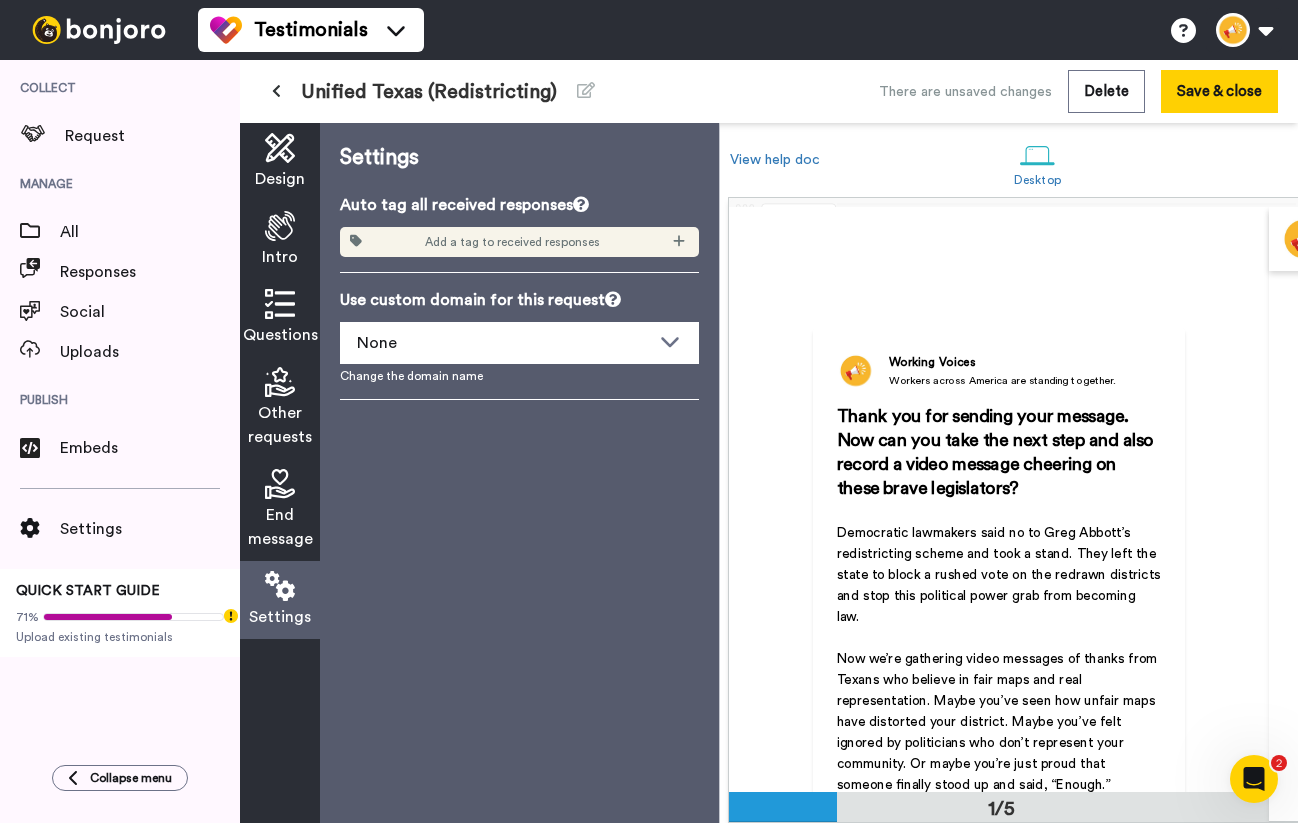 click at bounding box center [276, 92] 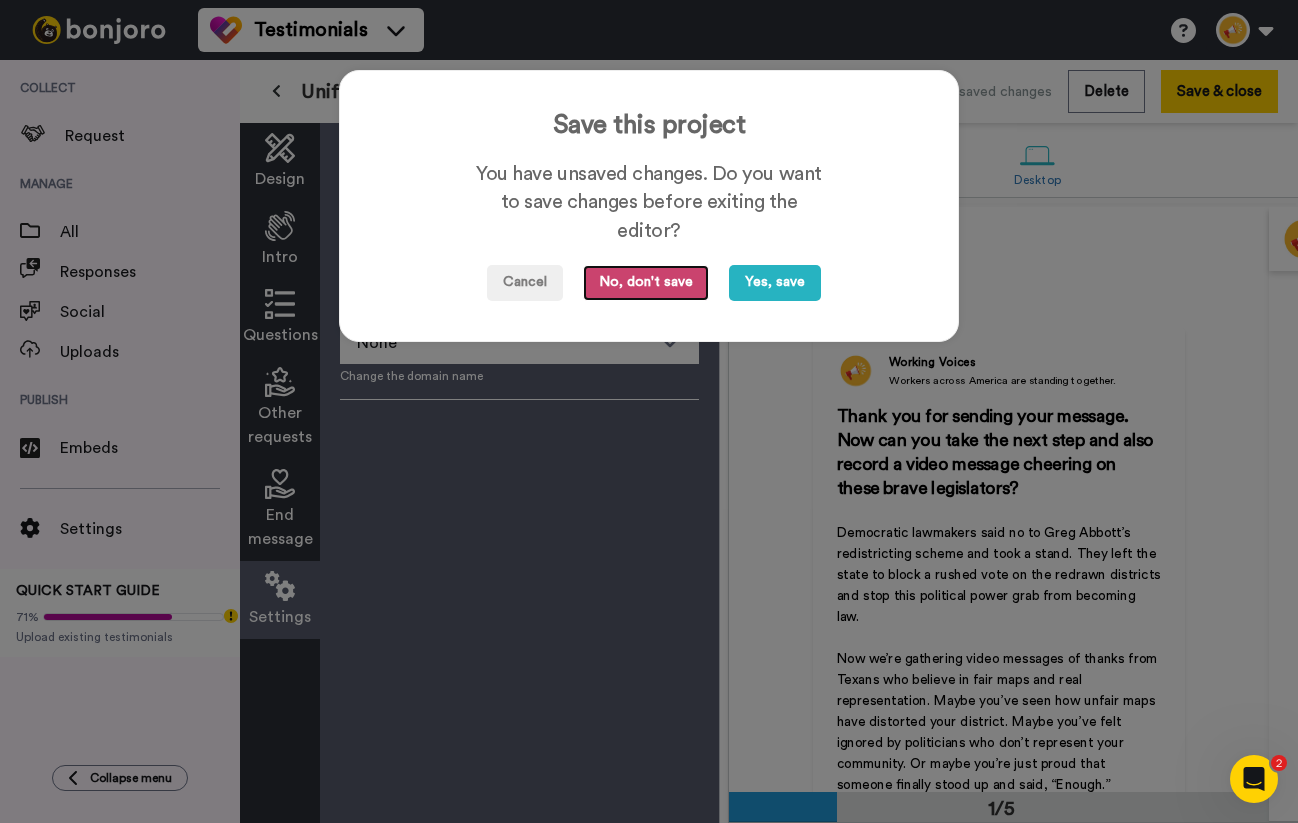 click on "No, don't save" at bounding box center [646, 283] 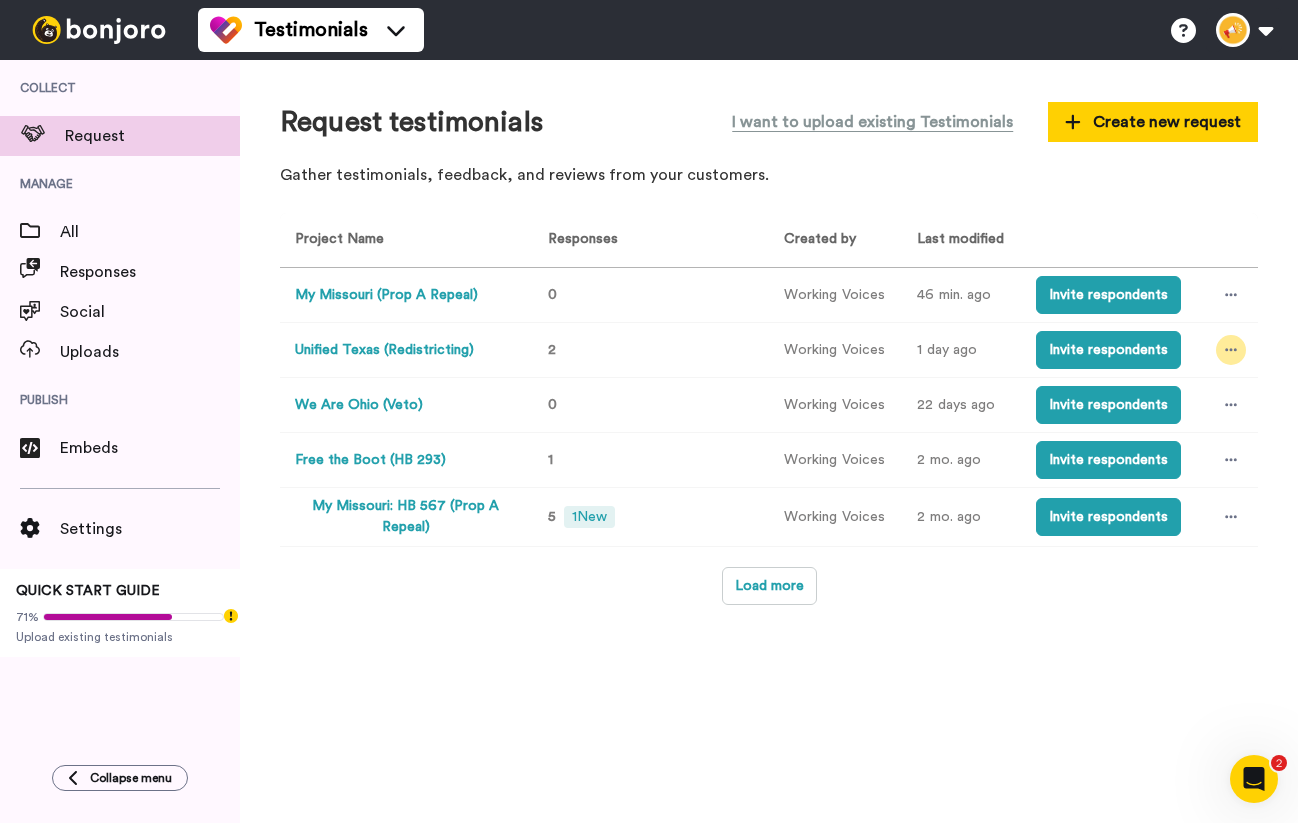 click 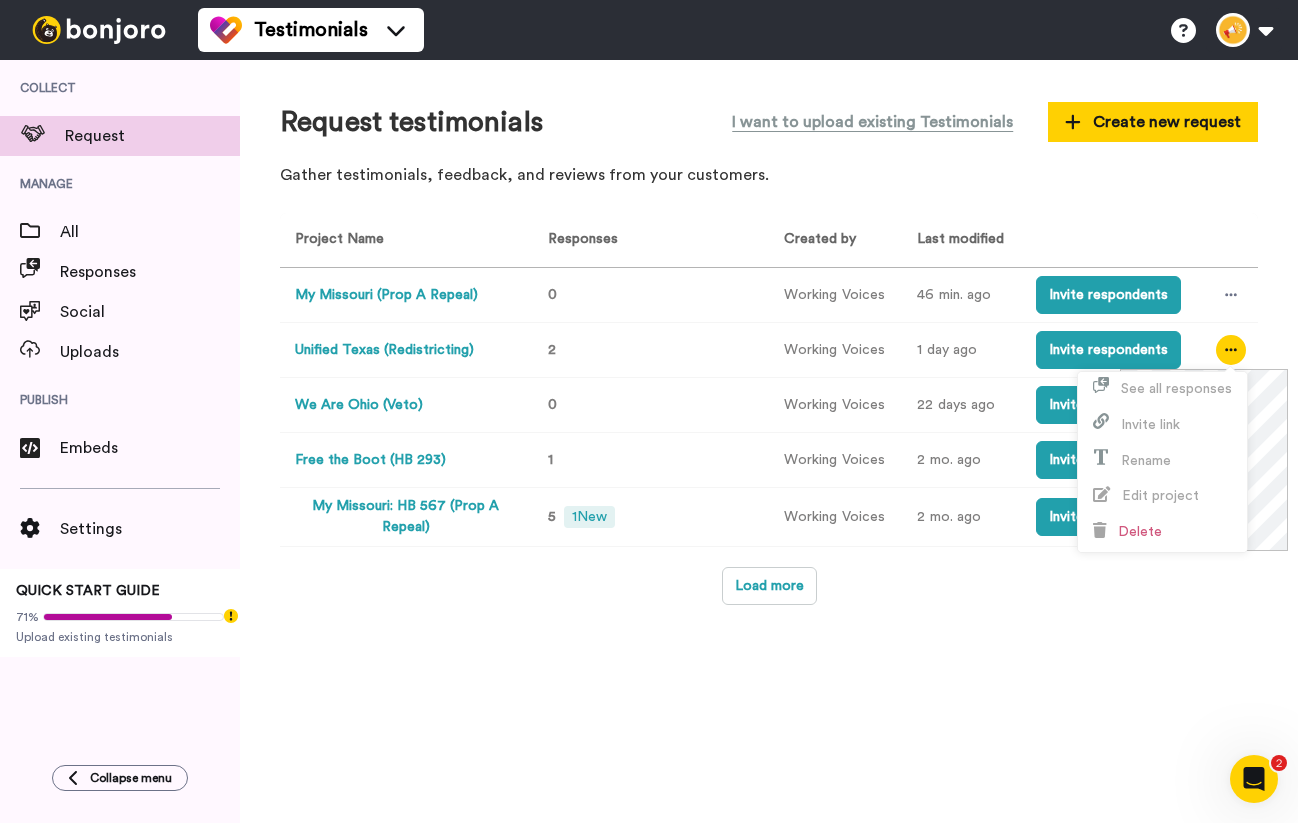 click at bounding box center (1231, 350) 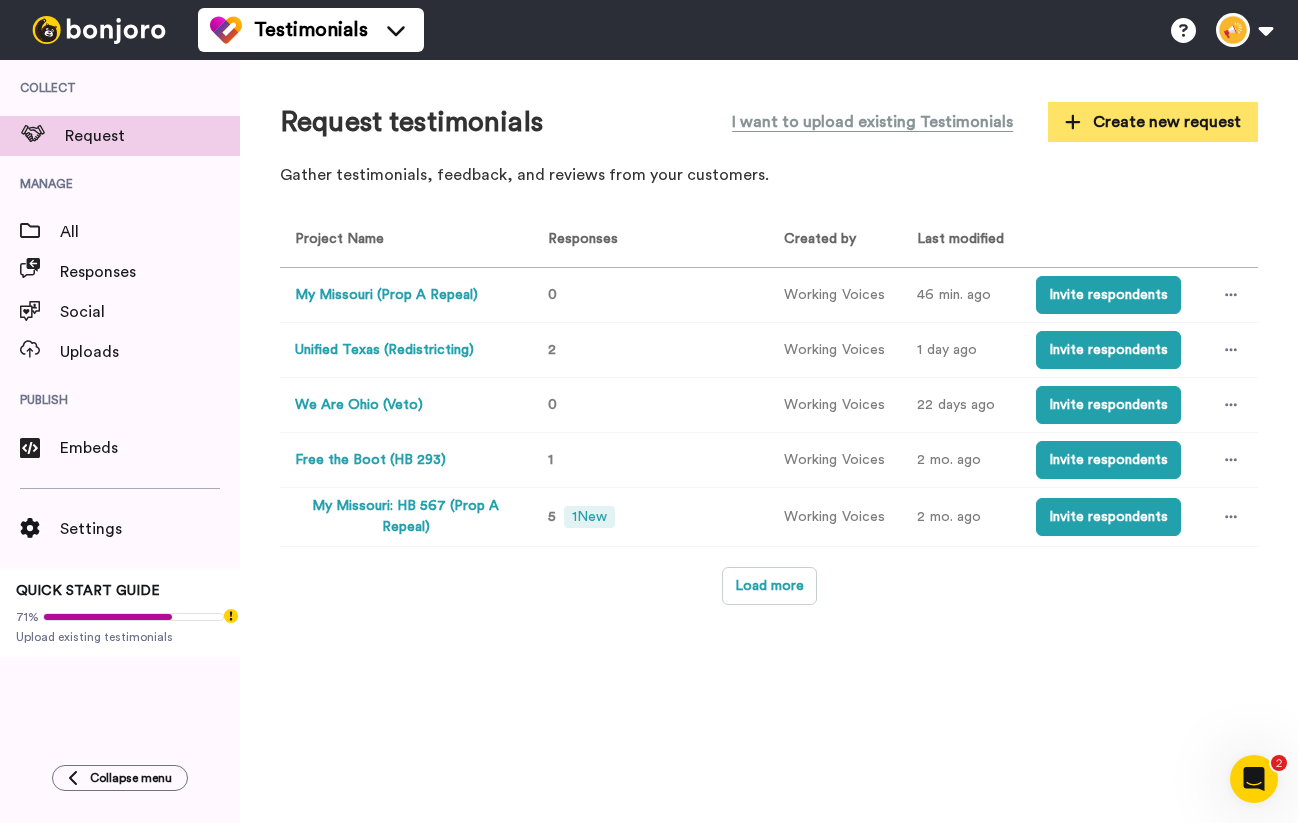 click on "Create new request" at bounding box center [1153, 122] 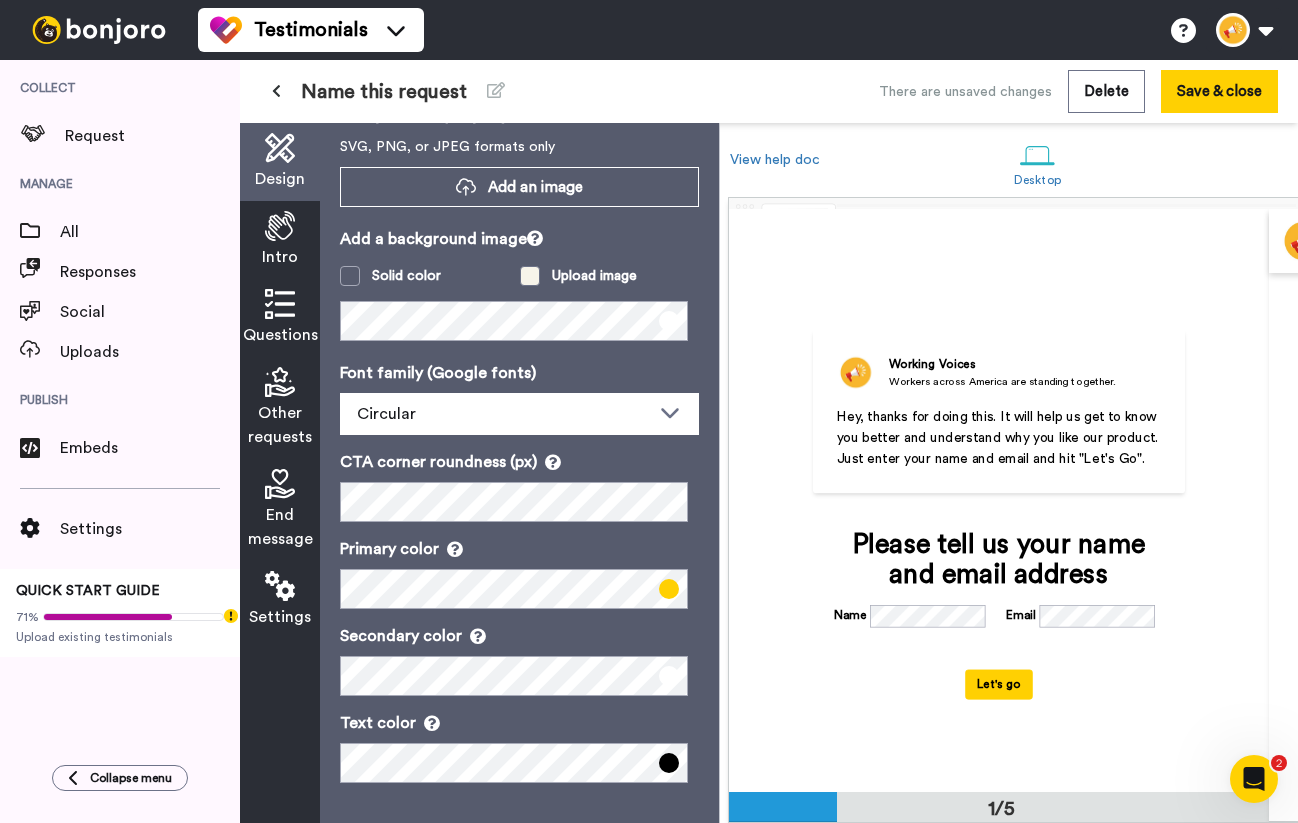 scroll, scrollTop: 117, scrollLeft: 0, axis: vertical 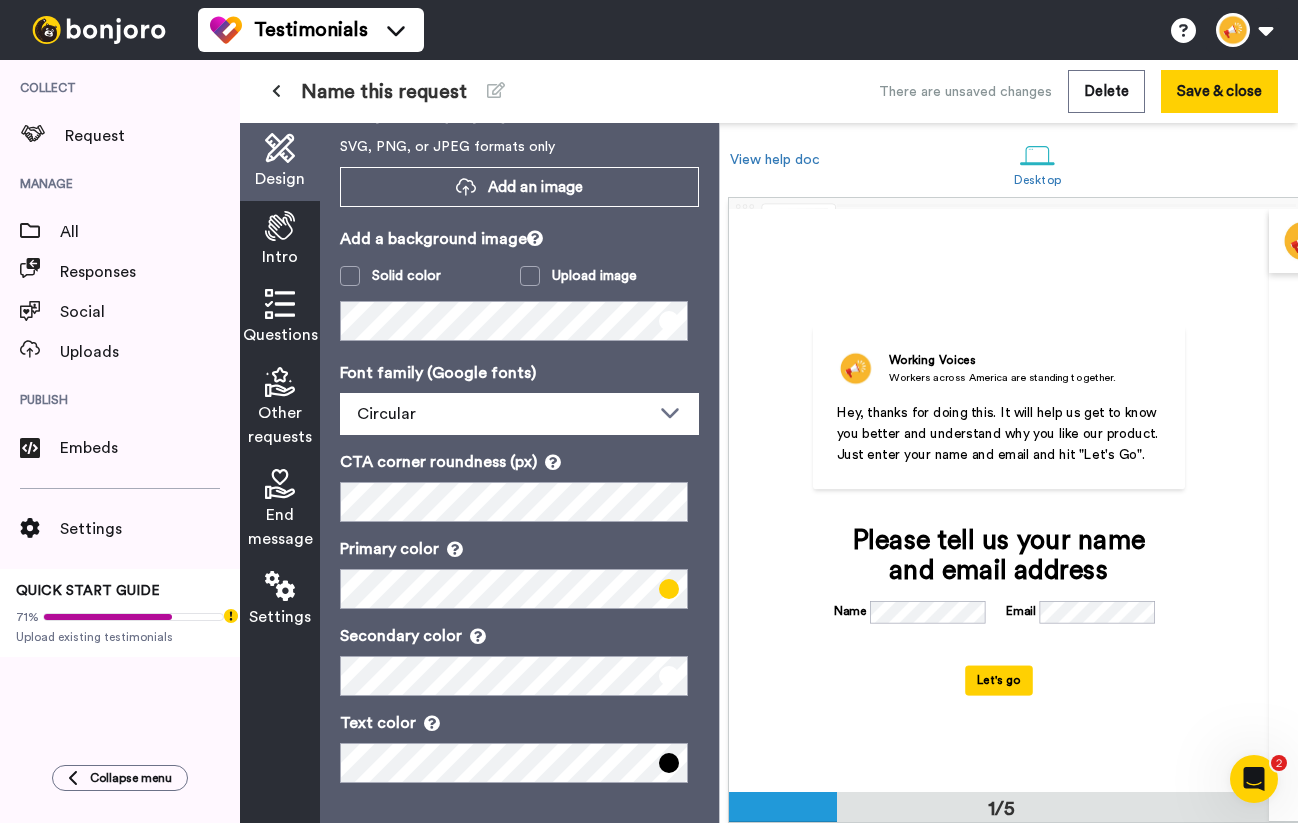 click on "Intro" at bounding box center (280, 257) 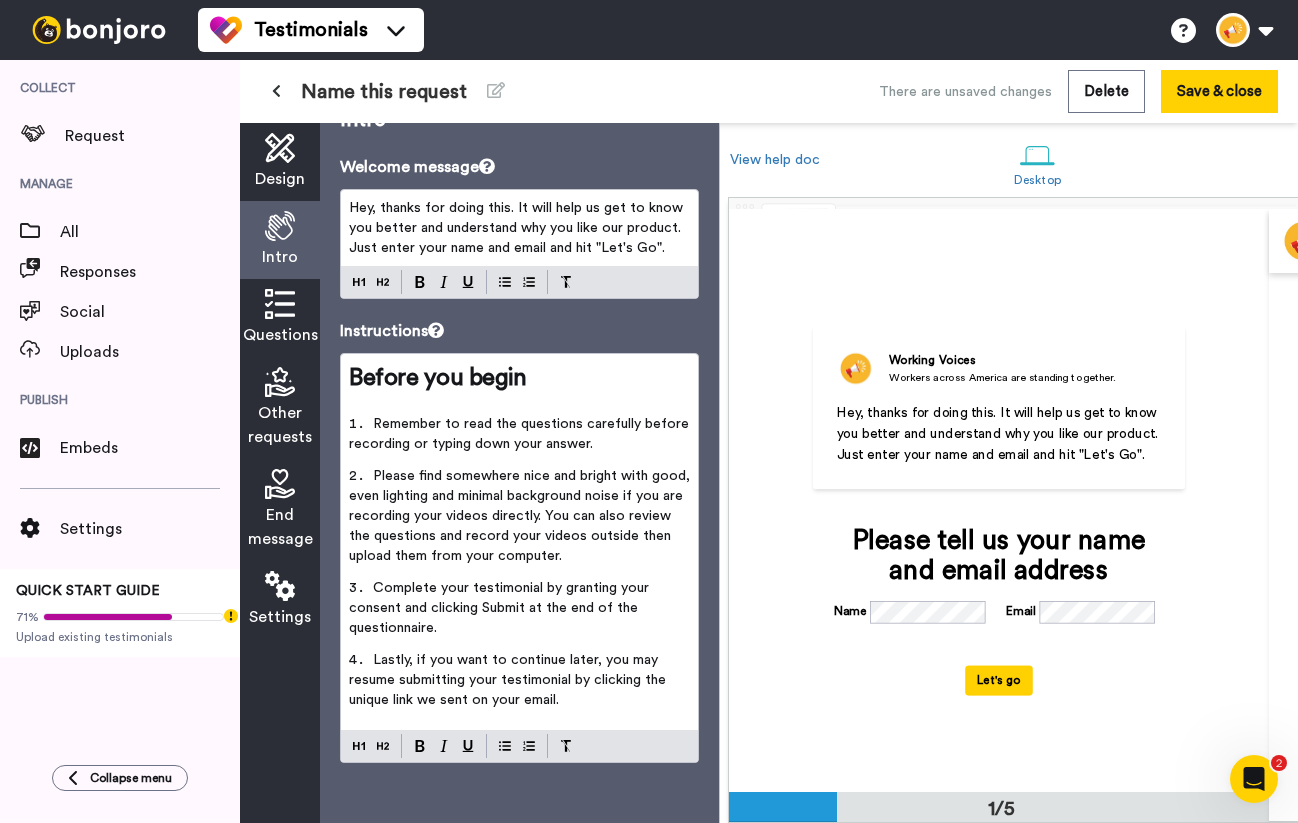scroll, scrollTop: 0, scrollLeft: 0, axis: both 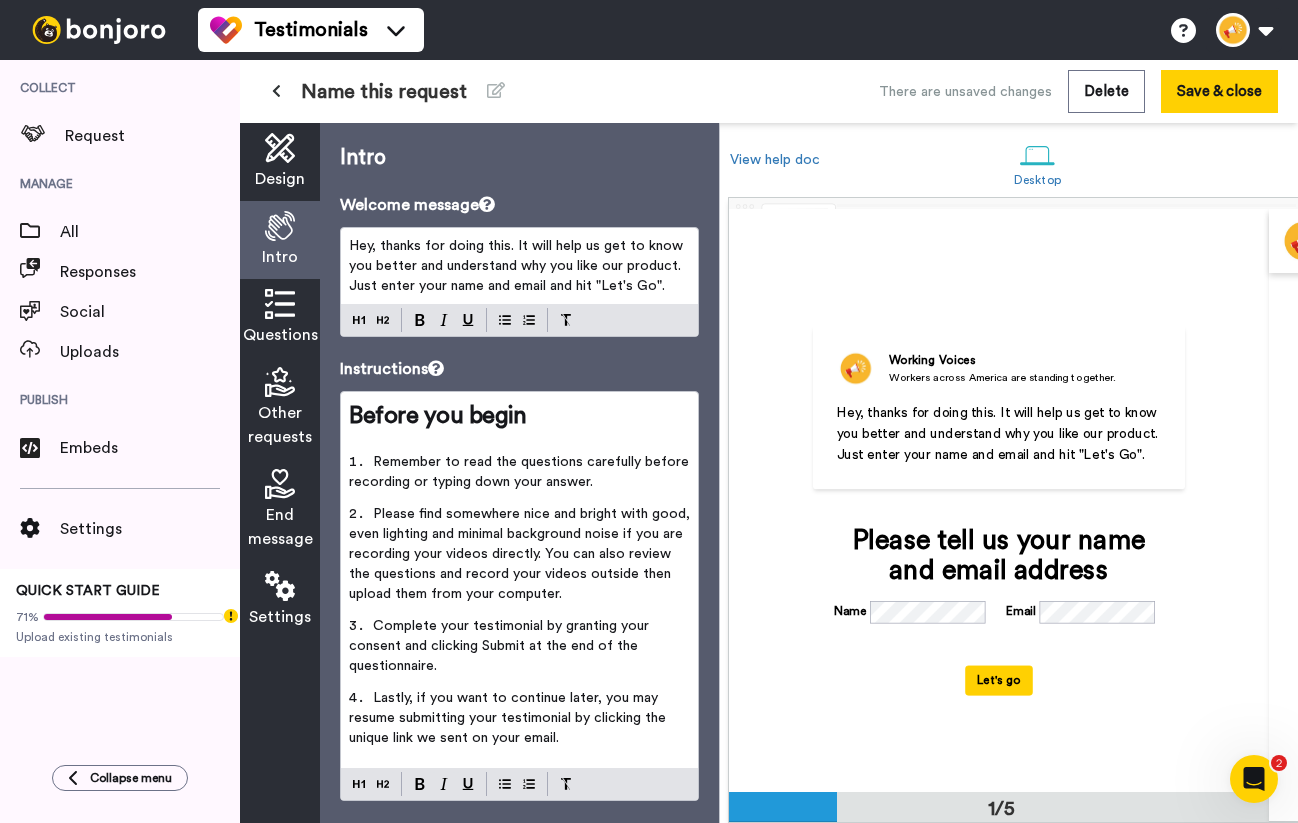 click on "Hey, thanks for doing this. It will help us get to know you better and understand why you like our product. Just enter your name and email and hit "Let's Go"." at bounding box center [519, 266] 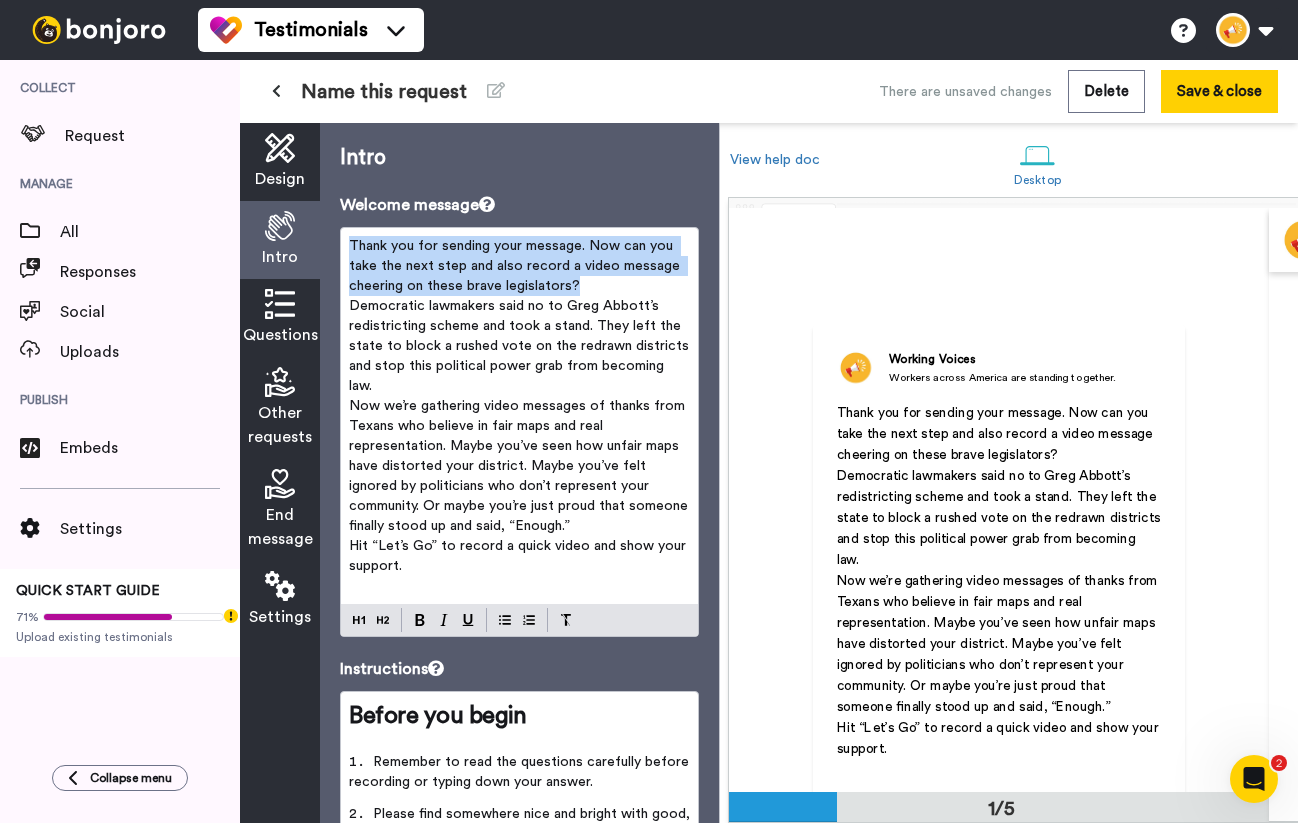 drag, startPoint x: 607, startPoint y: 287, endPoint x: 331, endPoint y: 237, distance: 280.49243 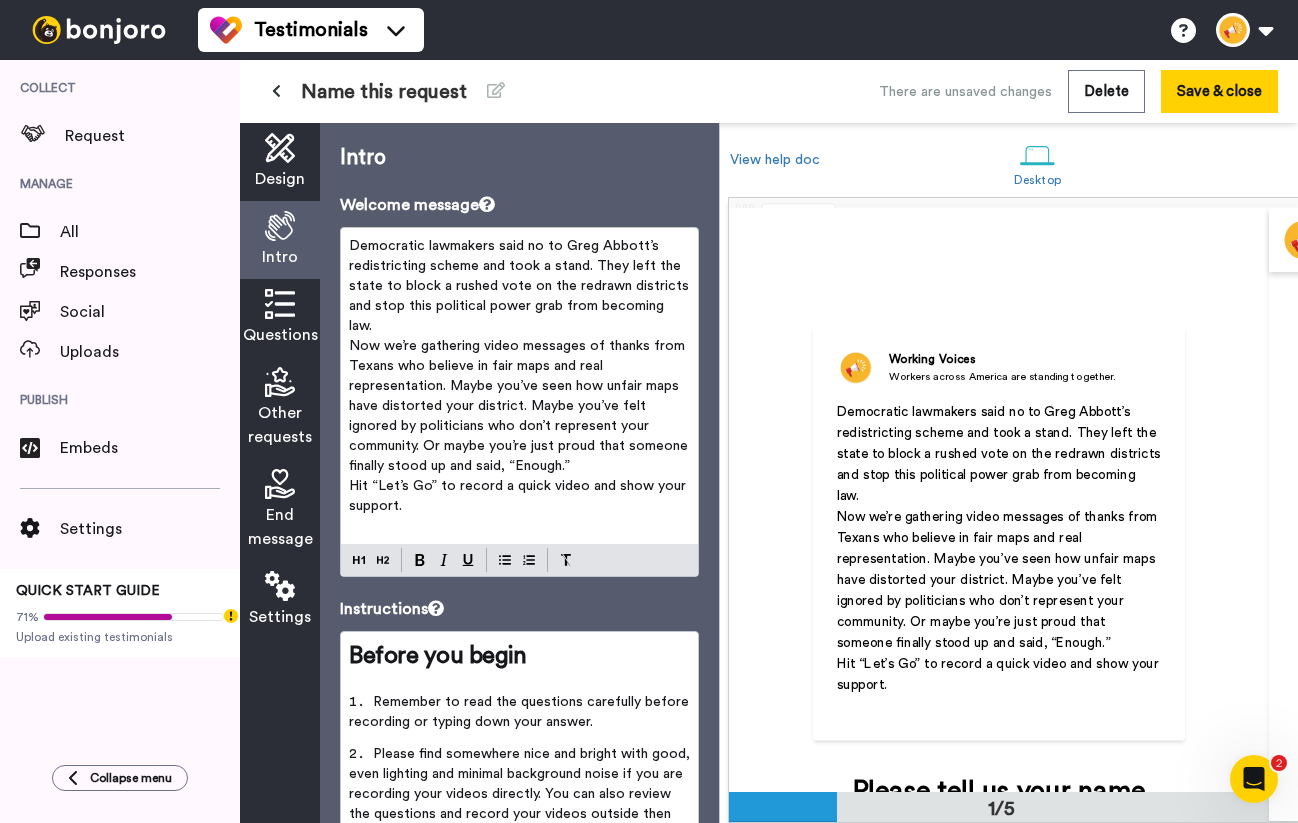 click on "Democratic lawmakers said no to Greg Abbott’s redistricting scheme and took a stand. They left the state to block a rushed vote on the redrawn districts and stop this political power grab from becoming law." at bounding box center (519, 286) 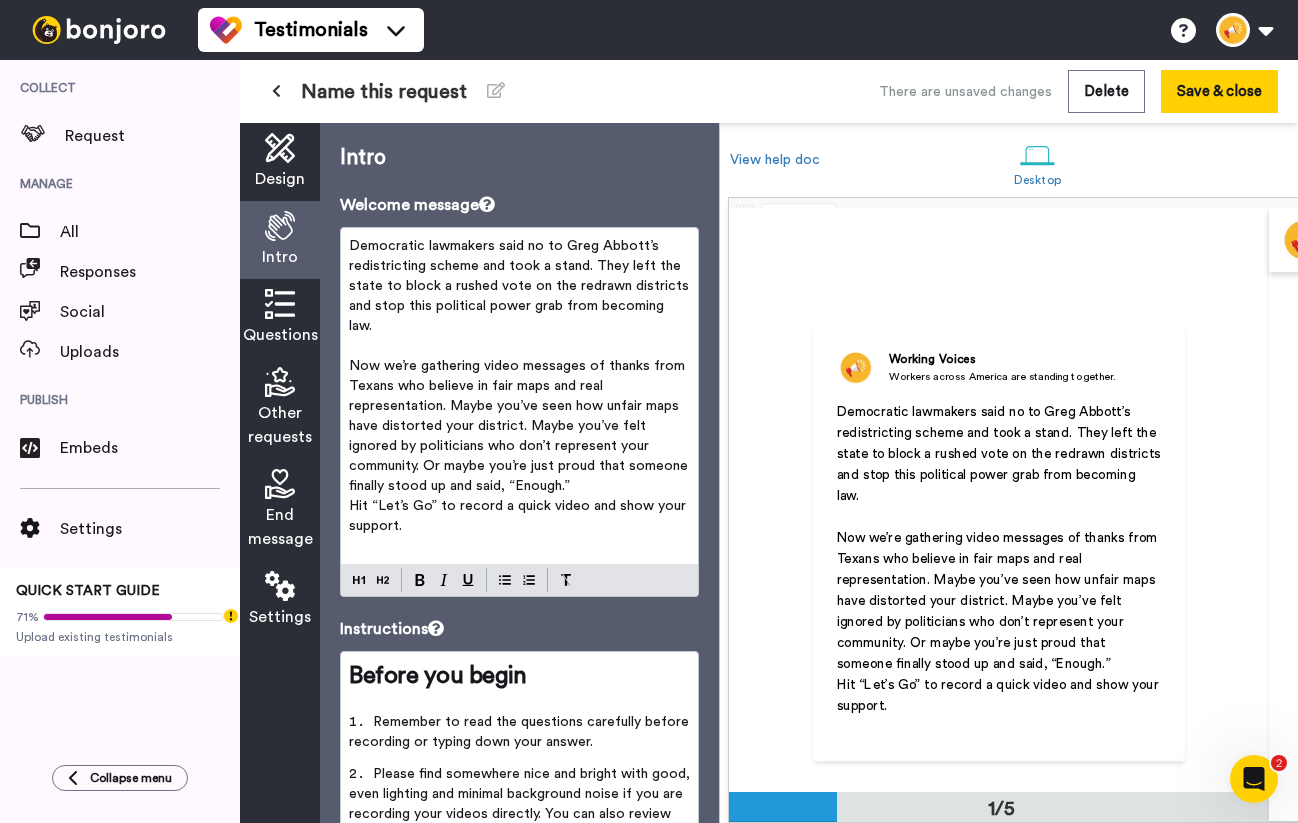 click on "Now we’re gathering video messages of thanks from Texans who believe in fair maps and real representation. Maybe you’ve seen how unfair maps have distorted your district. Maybe you’ve felt ignored by politicians who don’t represent your community. Or maybe you’re just proud that someone finally stood up and said, “Enough.”" at bounding box center [519, 426] 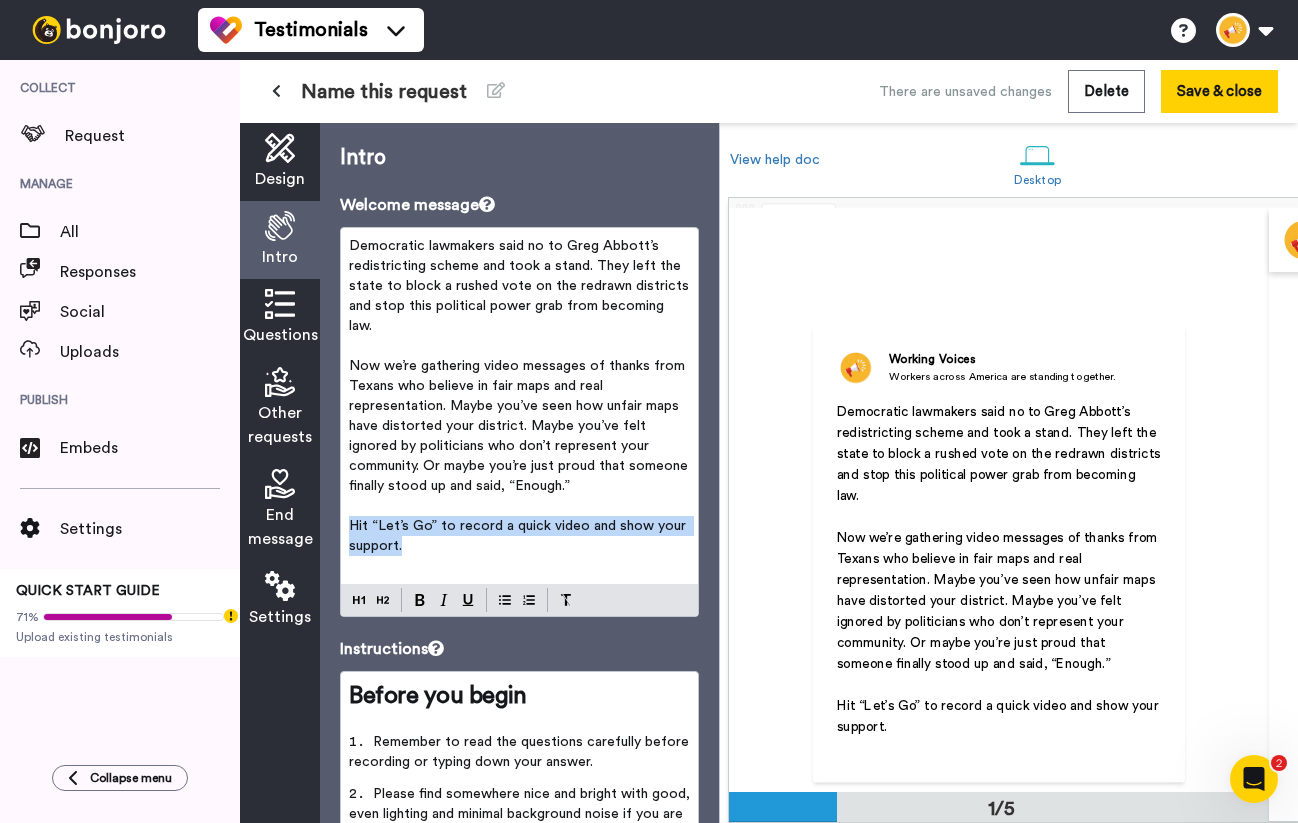 drag, startPoint x: 481, startPoint y: 548, endPoint x: 346, endPoint y: 525, distance: 136.94525 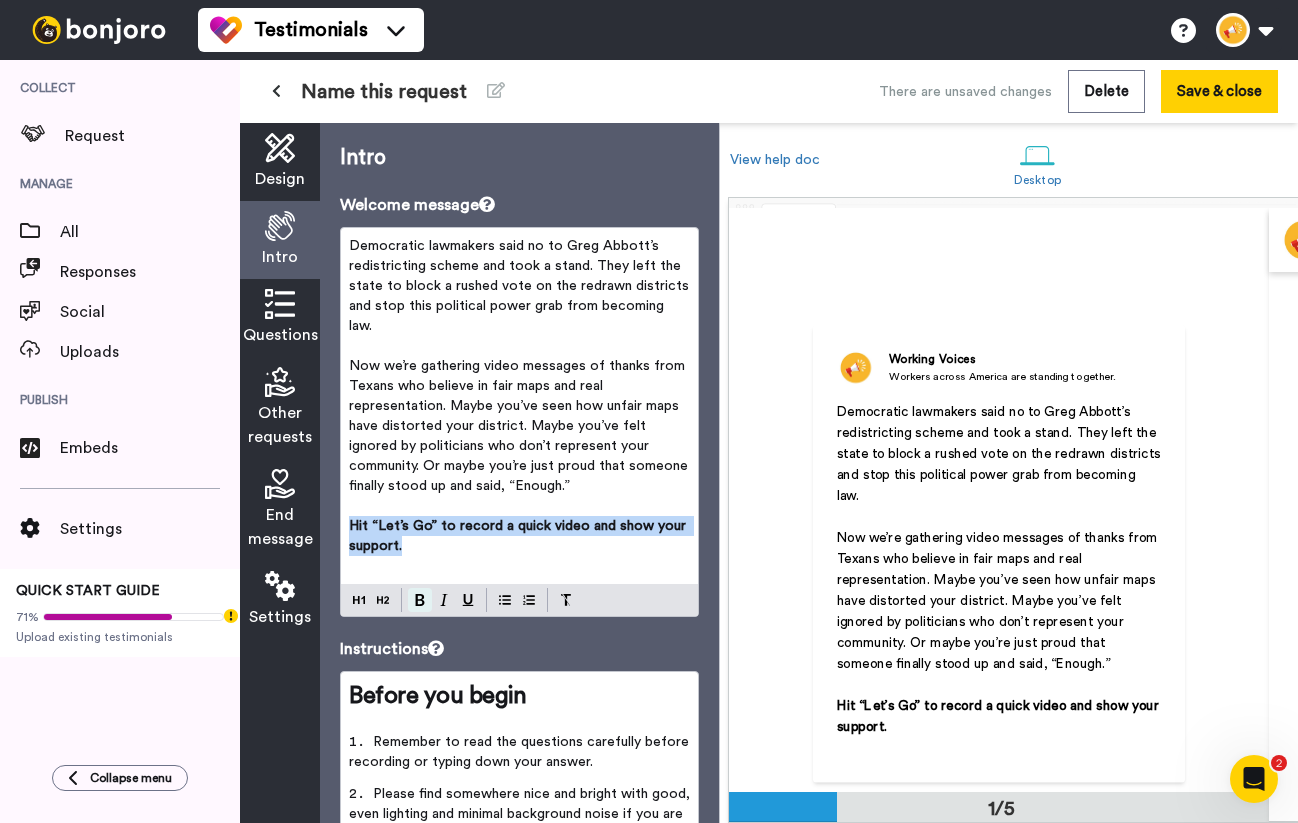 click at bounding box center [420, 600] 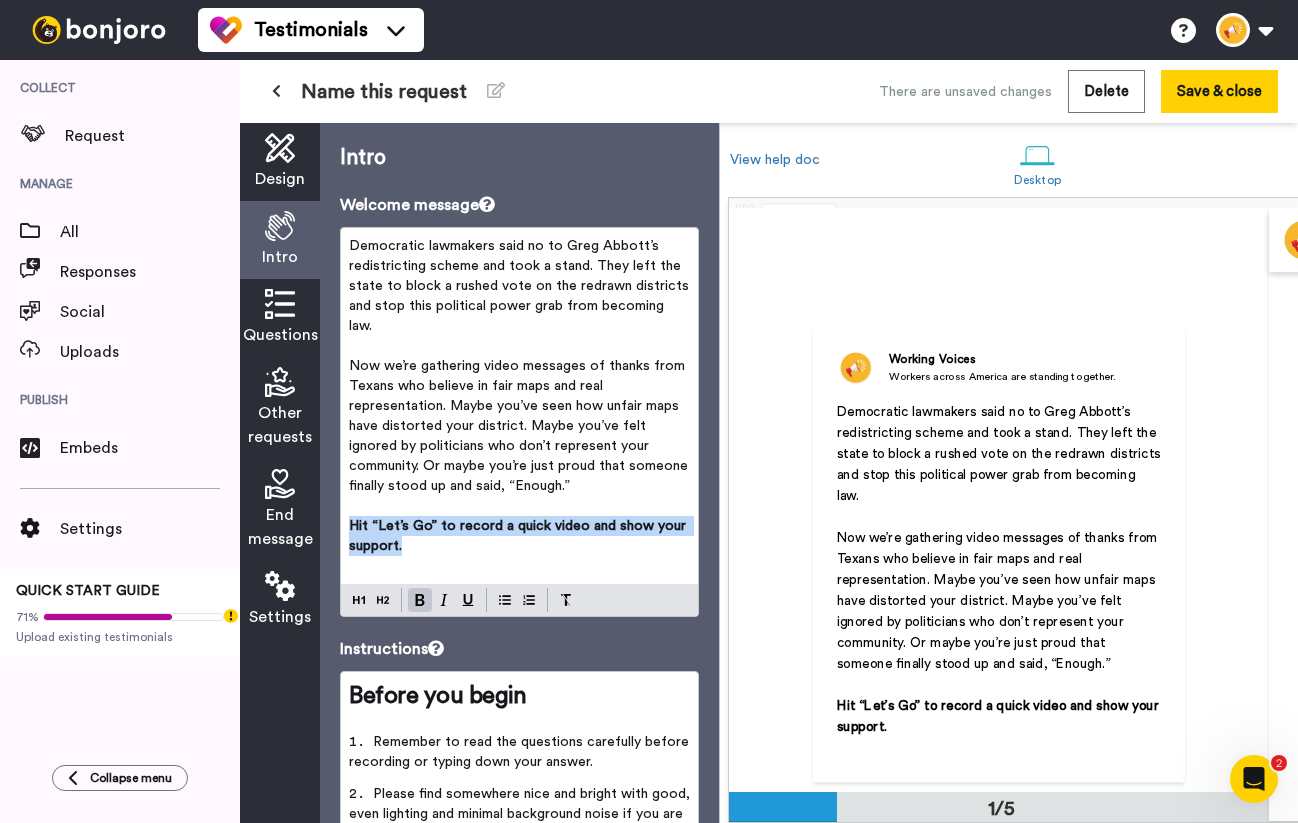 click on "Hit “Let’s Go” to record a quick video and show your support." at bounding box center [519, 536] 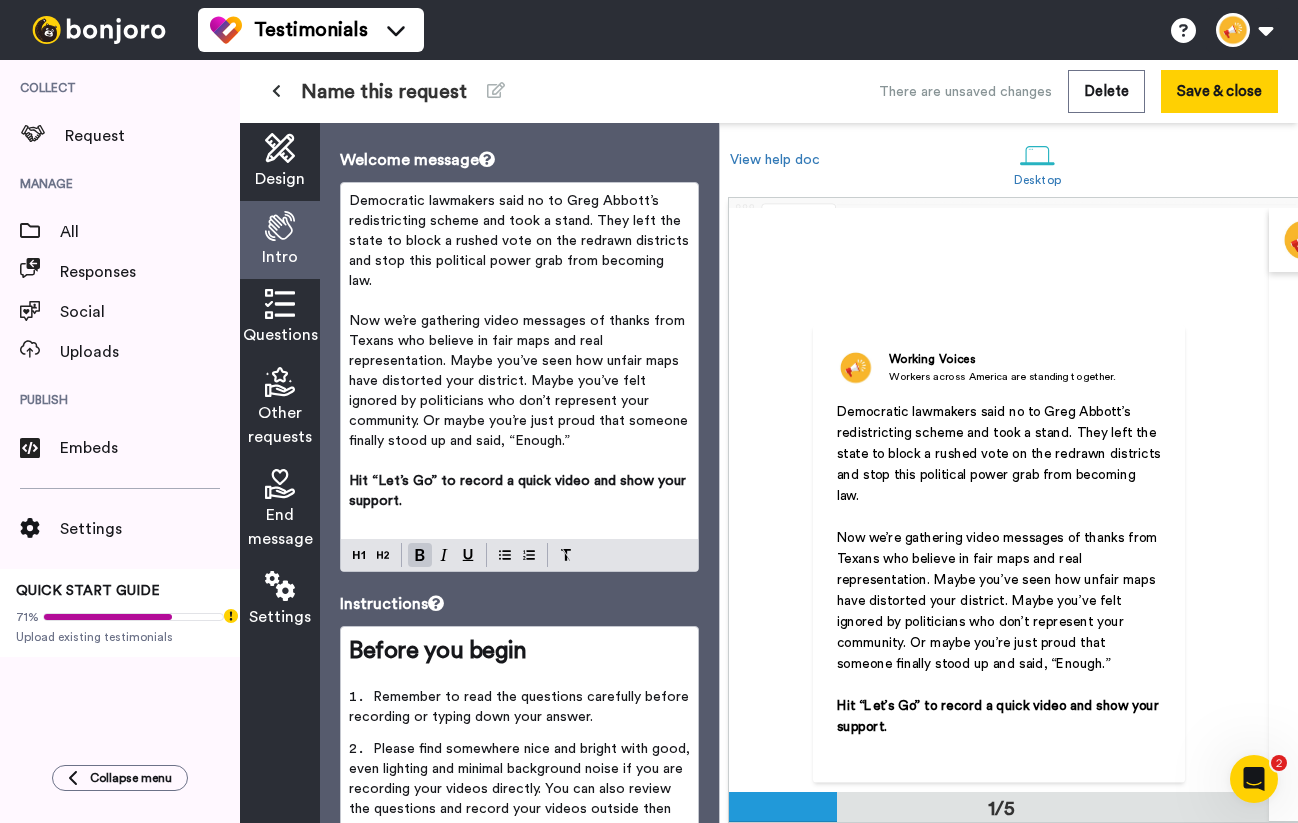 scroll, scrollTop: 53, scrollLeft: 0, axis: vertical 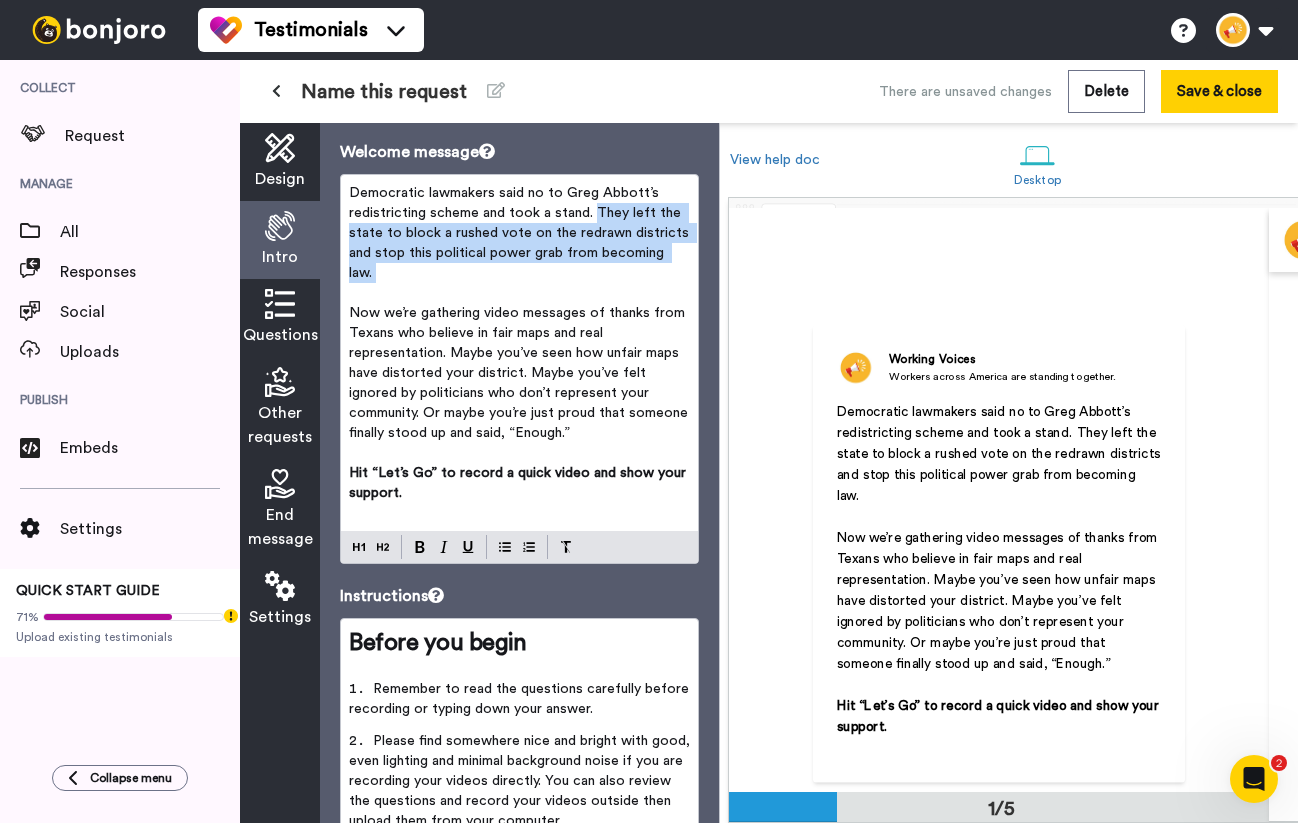 drag, startPoint x: 427, startPoint y: 291, endPoint x: 594, endPoint y: 211, distance: 185.1729 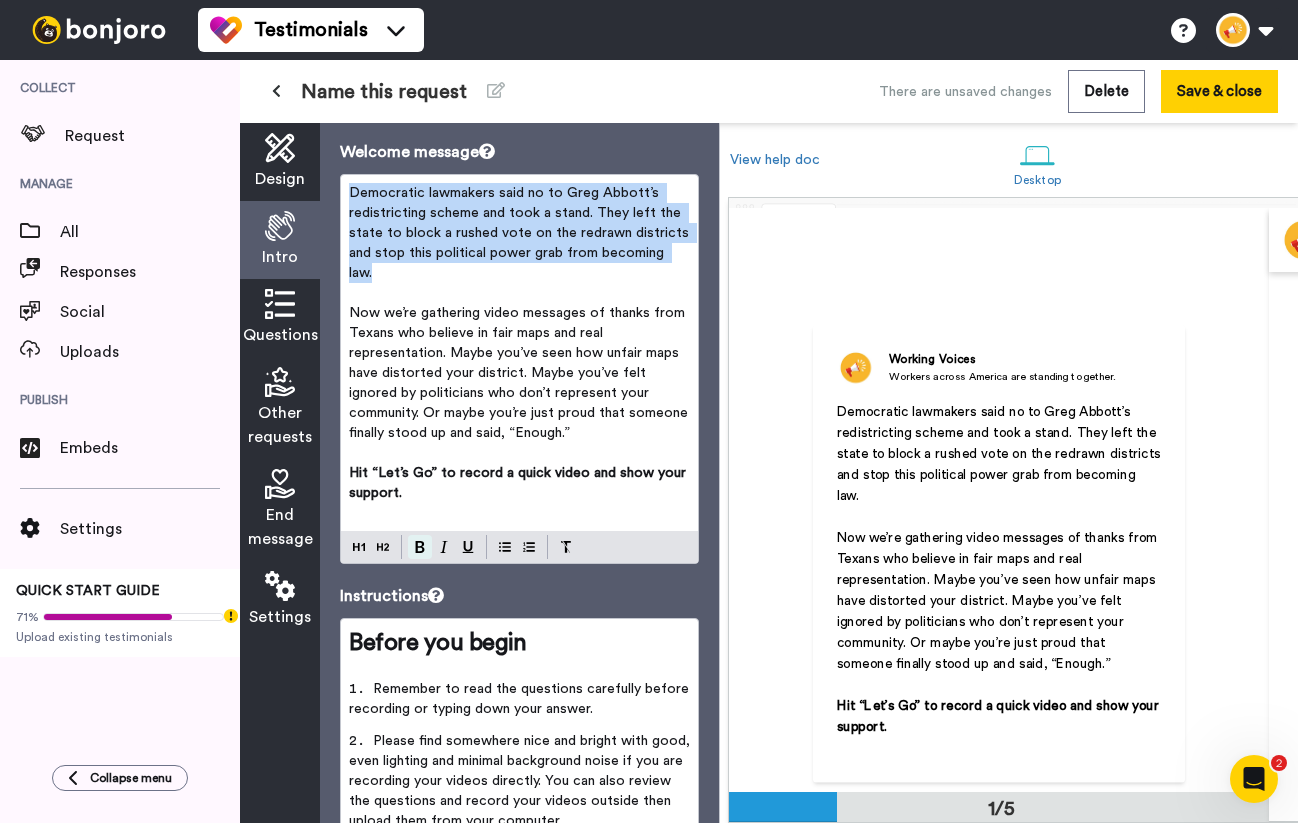 click at bounding box center (420, 547) 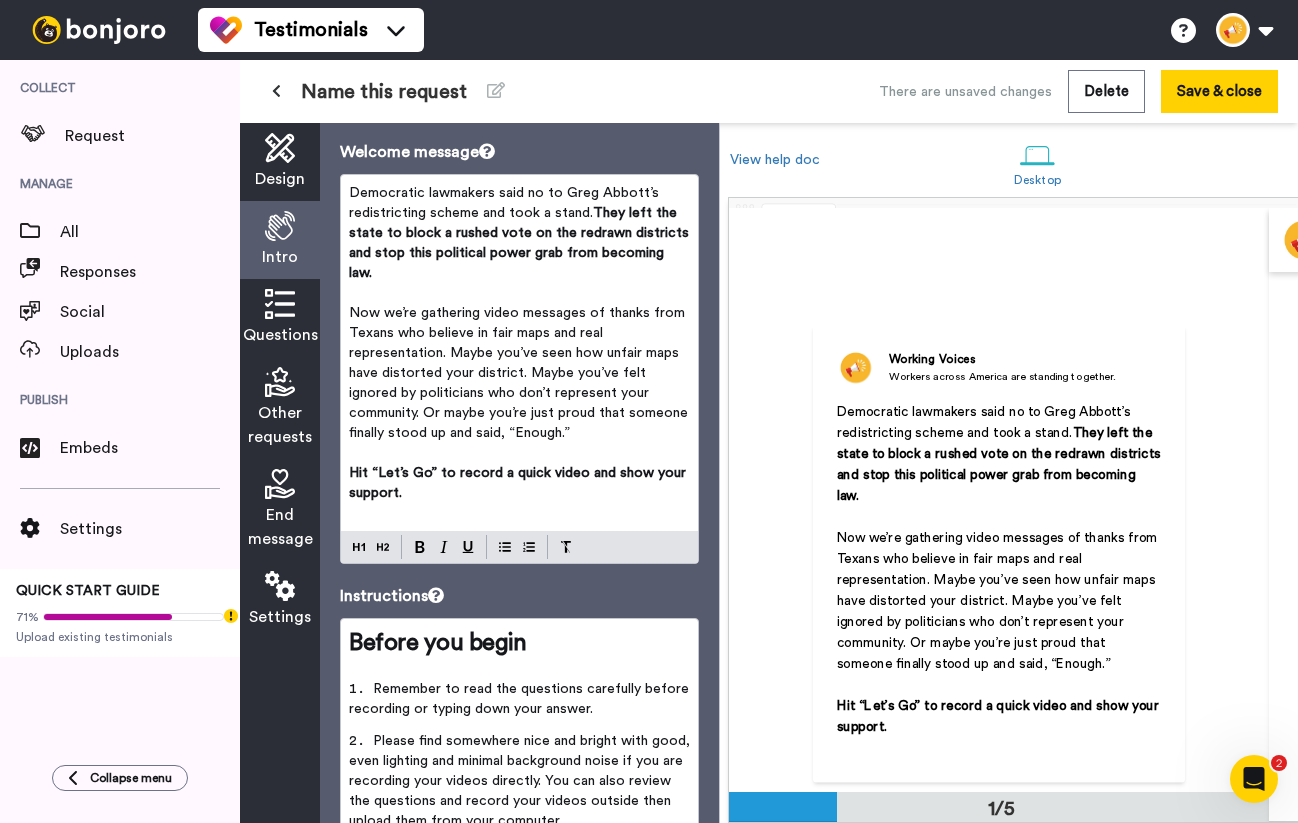 click on "﻿" at bounding box center (519, 453) 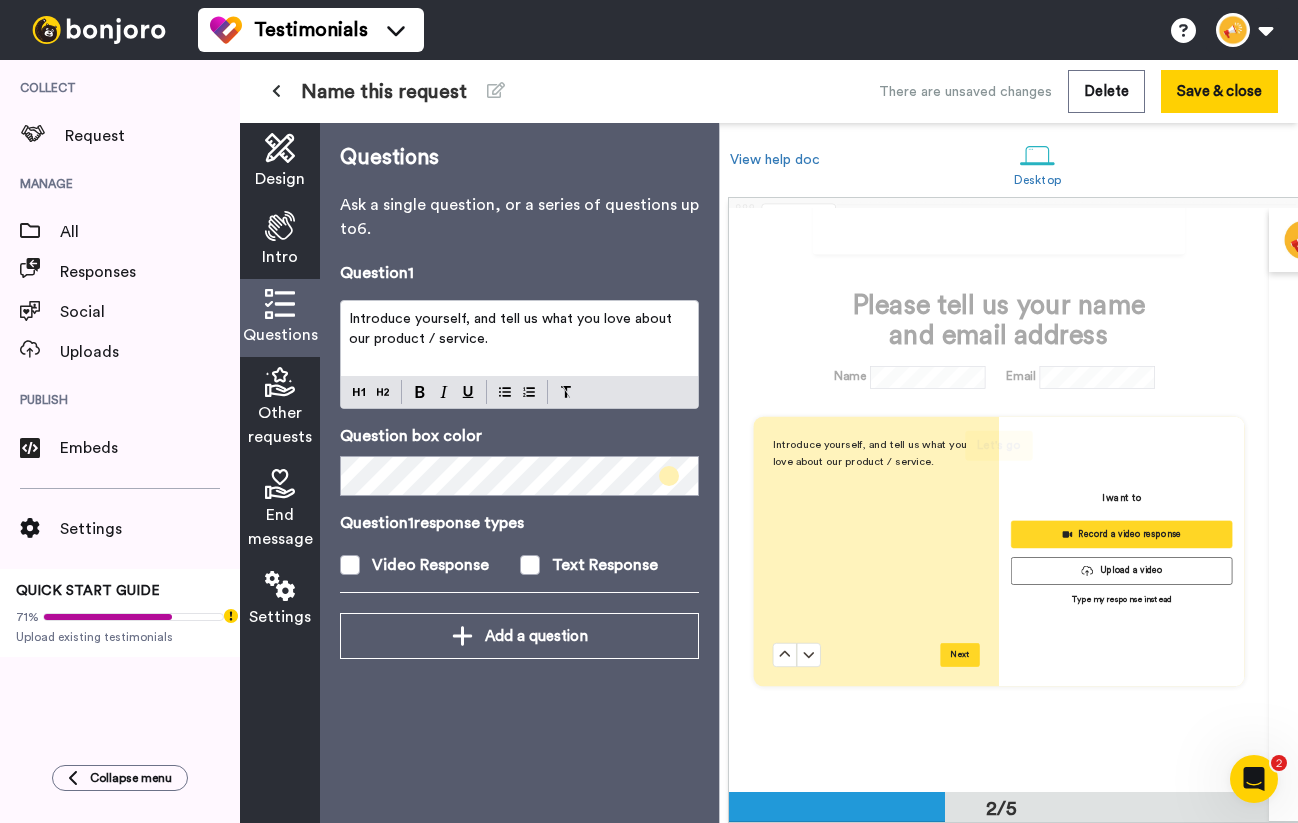 scroll, scrollTop: 542, scrollLeft: 0, axis: vertical 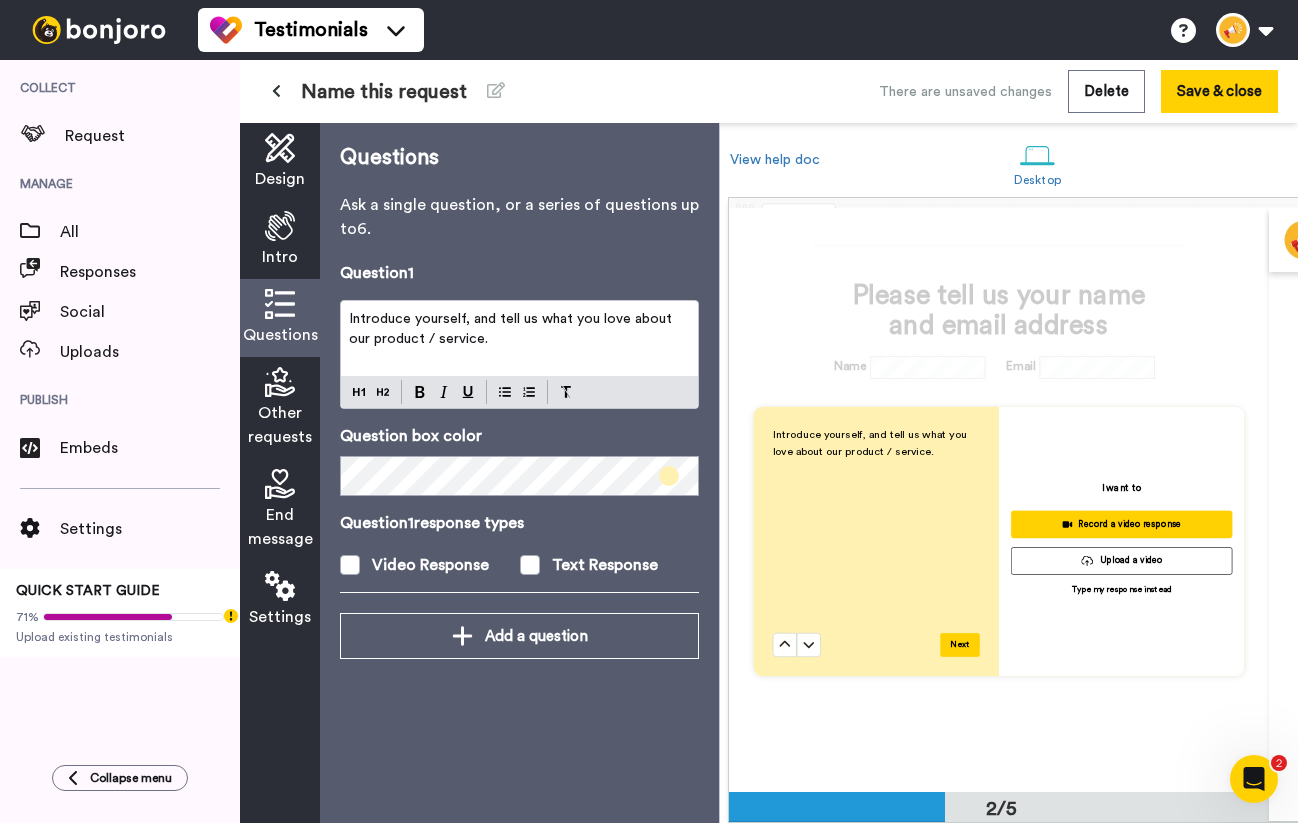 click on "Introduce yourself, and tell us what you love about our product / service." at bounding box center (519, 338) 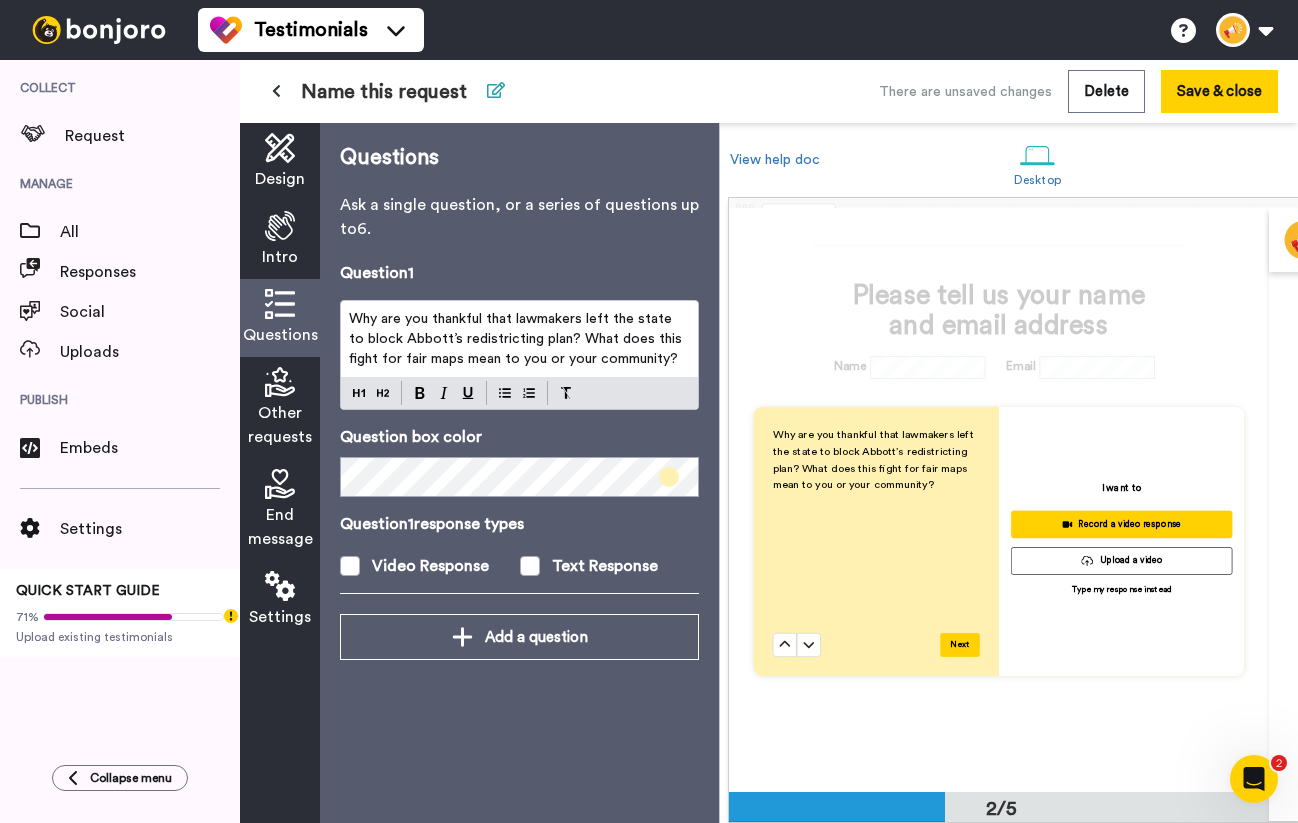 click at bounding box center (496, 90) 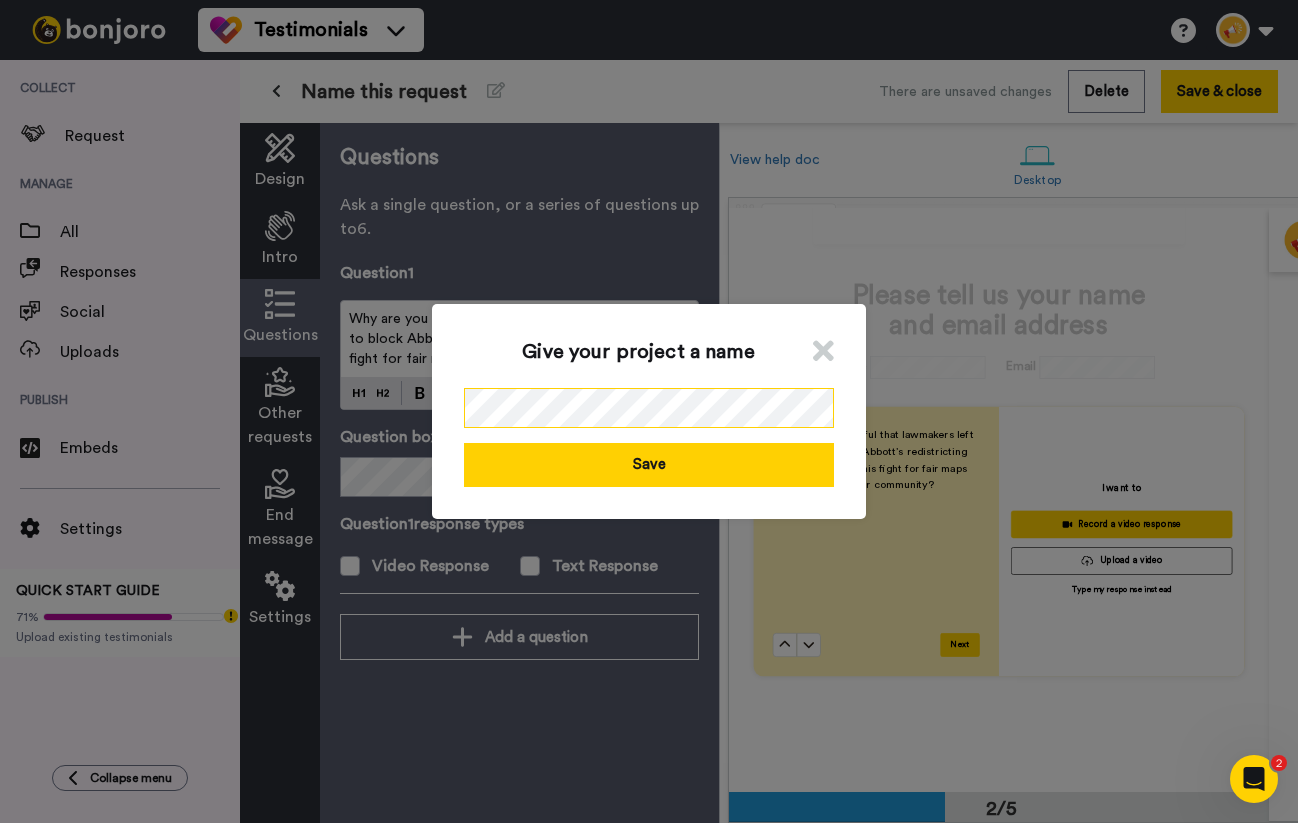 scroll, scrollTop: 0, scrollLeft: 15, axis: horizontal 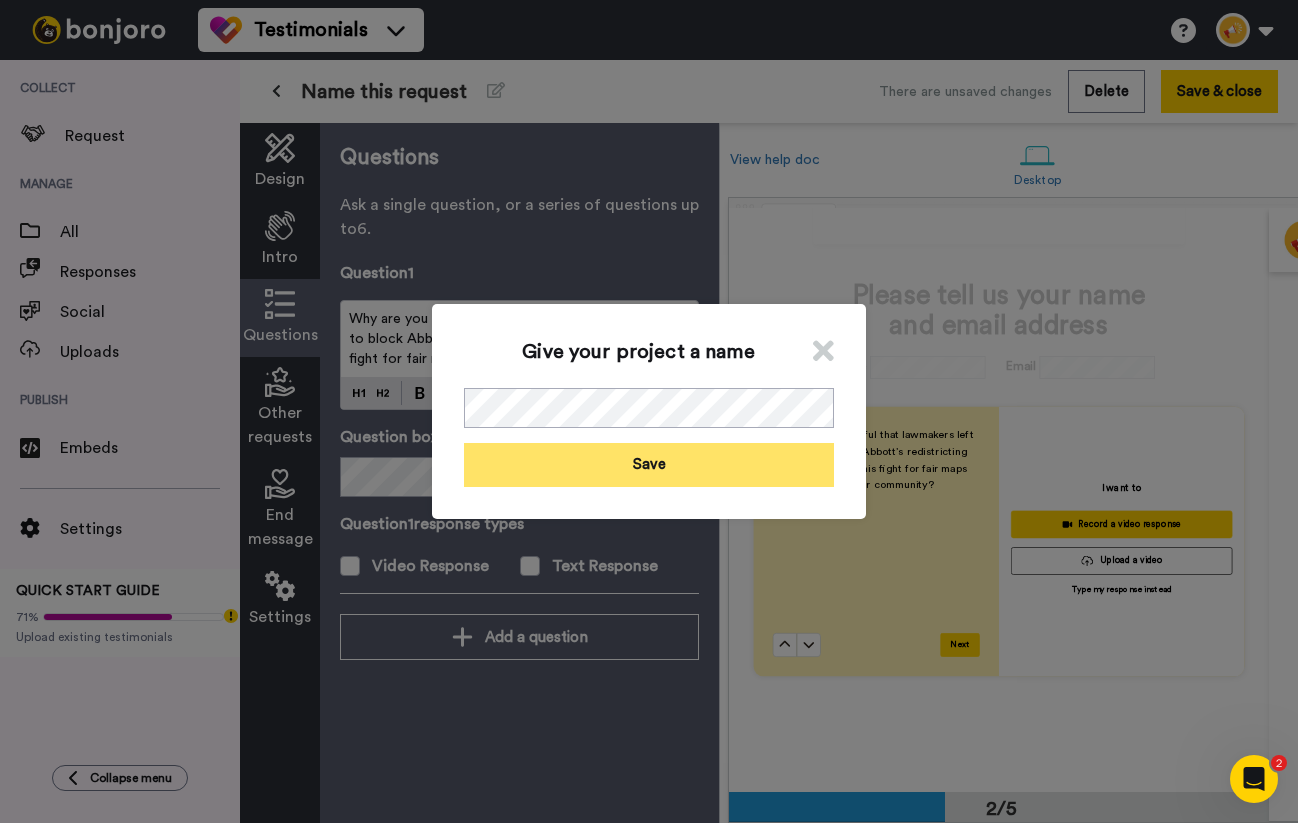 click on "Save" at bounding box center [649, 464] 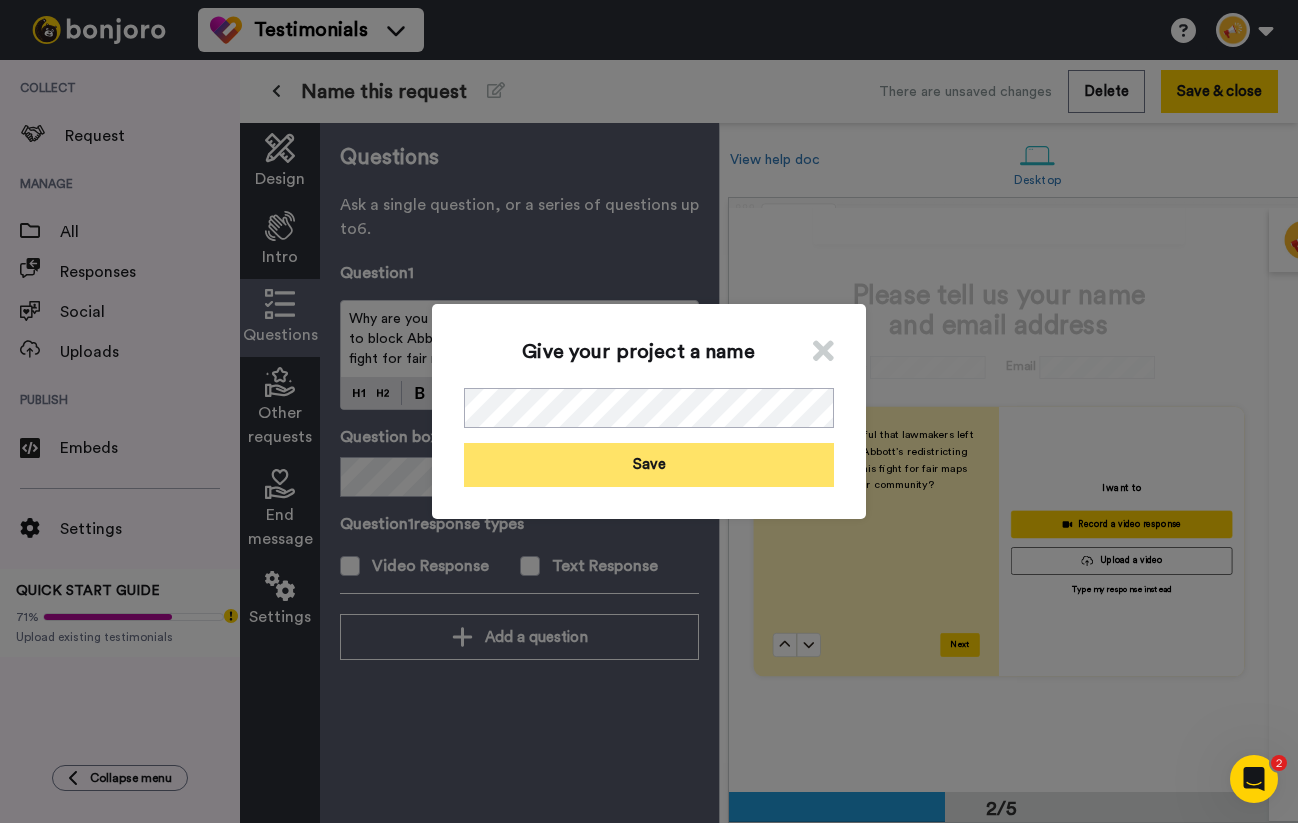 scroll, scrollTop: 0, scrollLeft: 0, axis: both 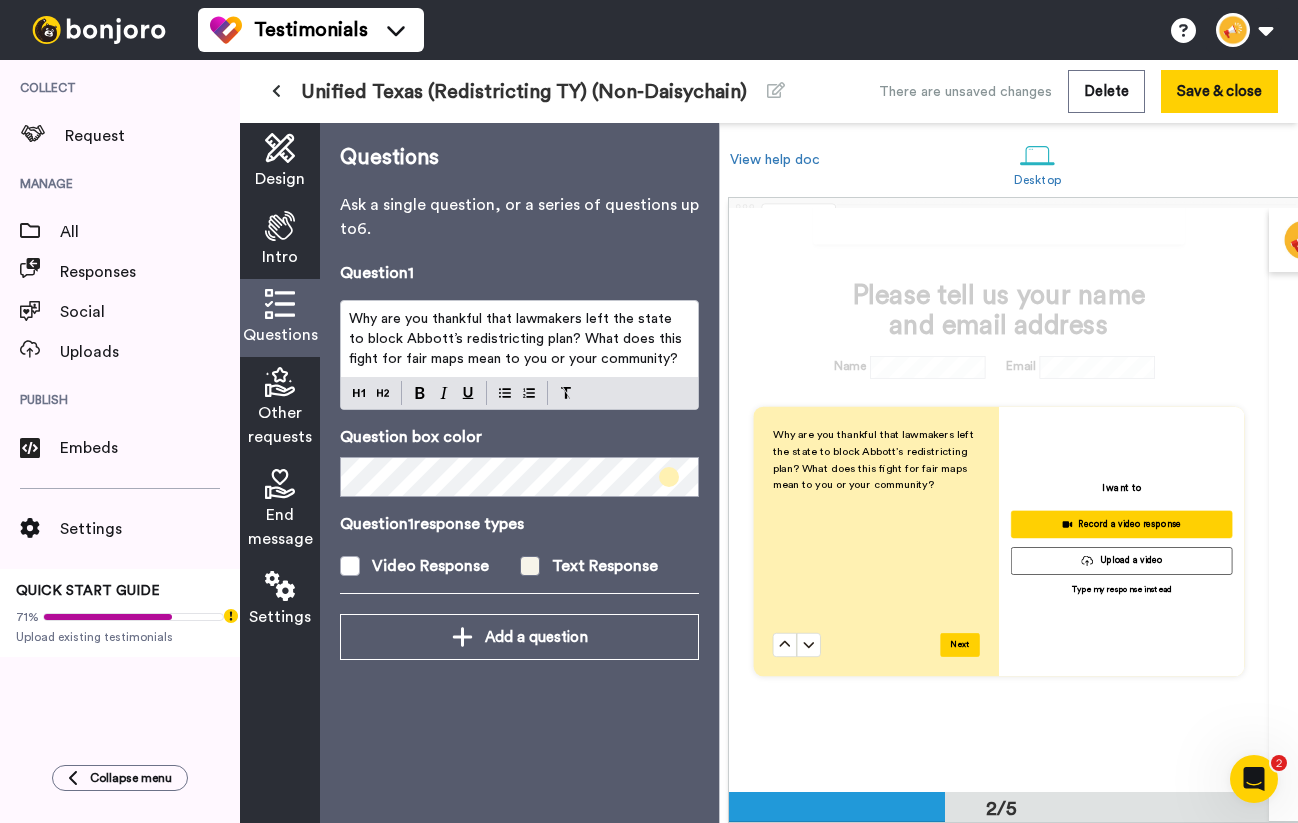 click at bounding box center [530, 566] 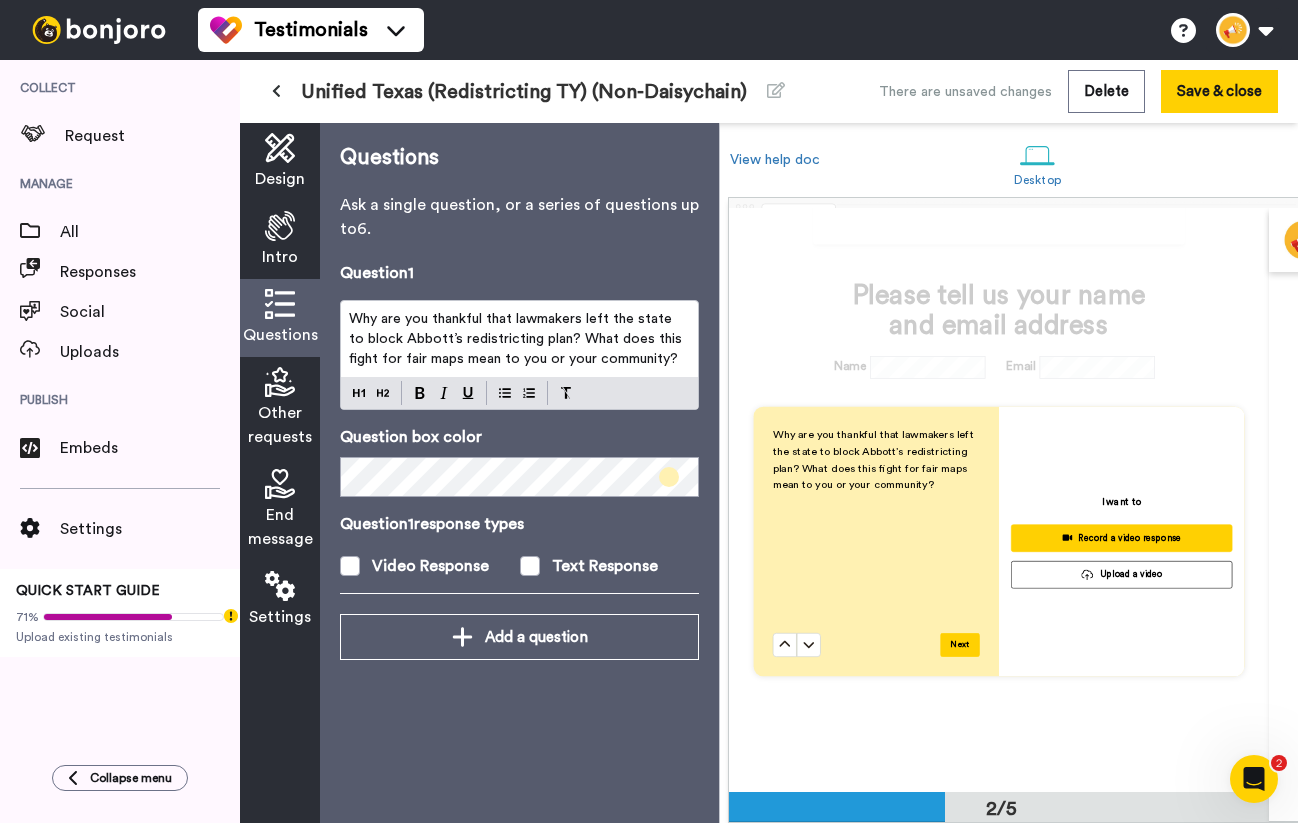 click on "Other requests" at bounding box center (280, 425) 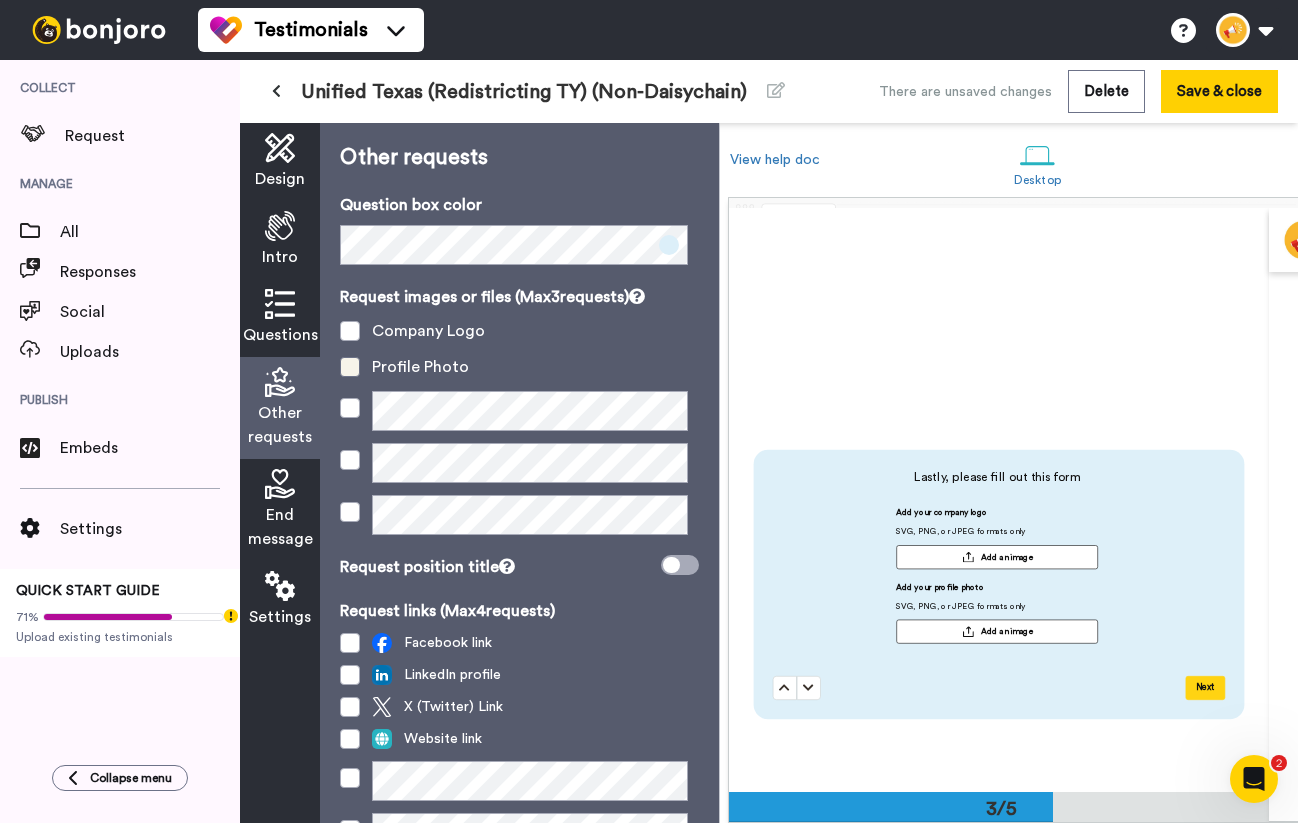 scroll, scrollTop: 1084, scrollLeft: 0, axis: vertical 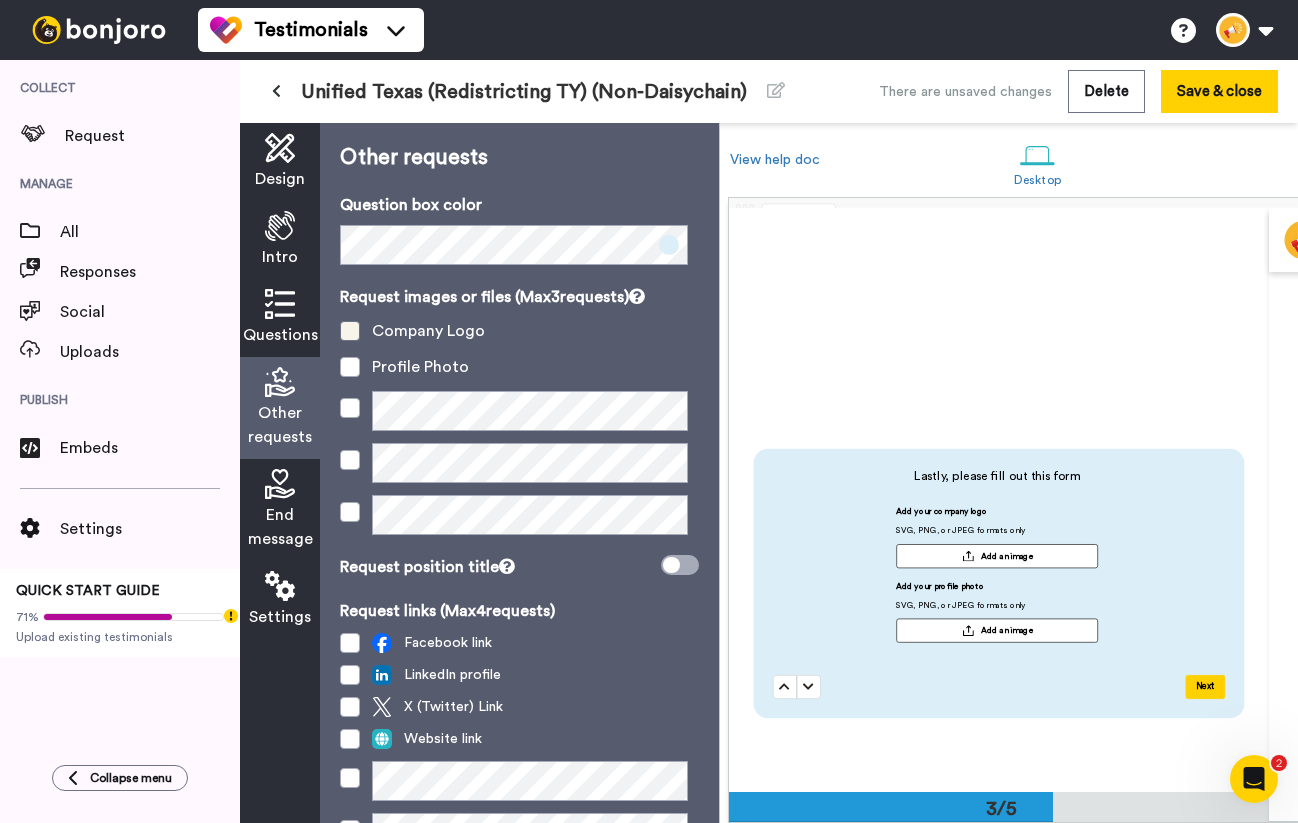click at bounding box center (350, 331) 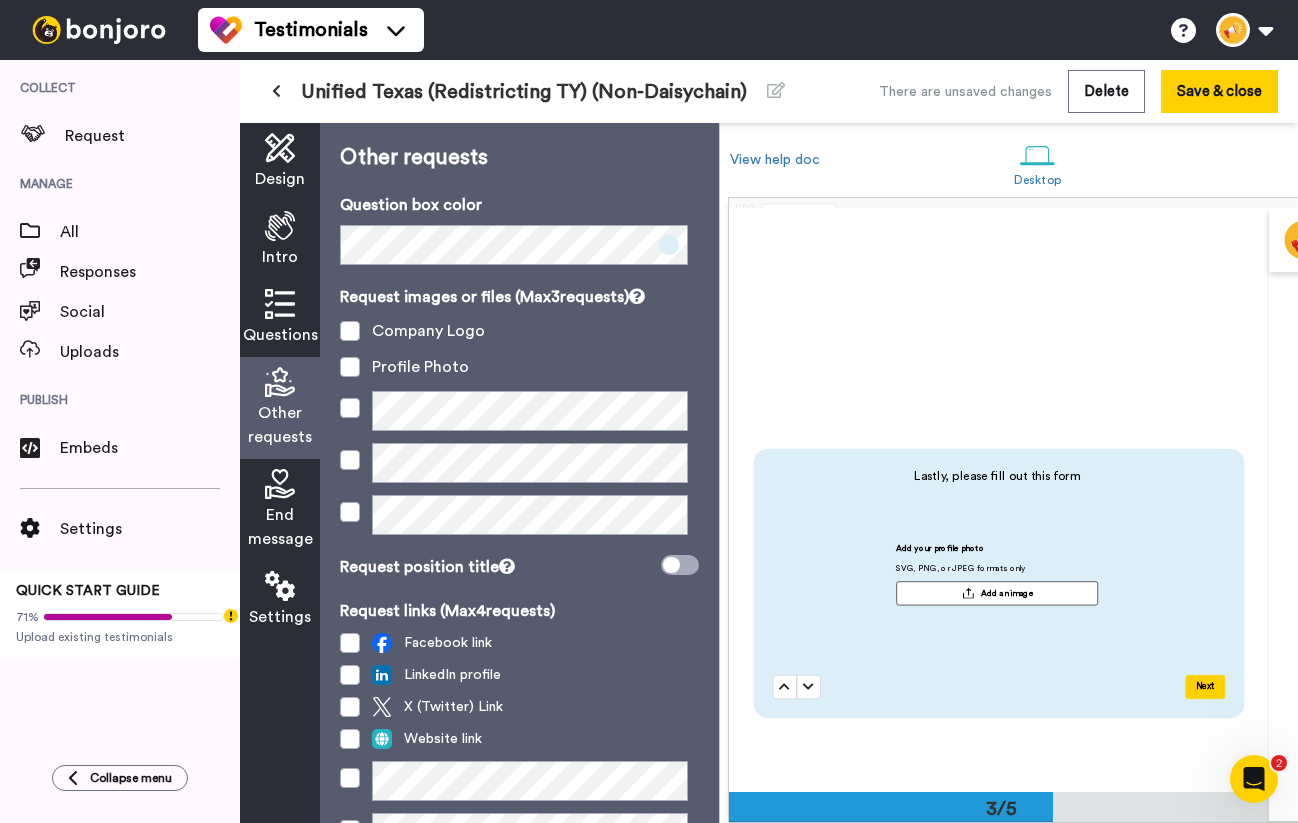 click on "End message" at bounding box center (280, 510) 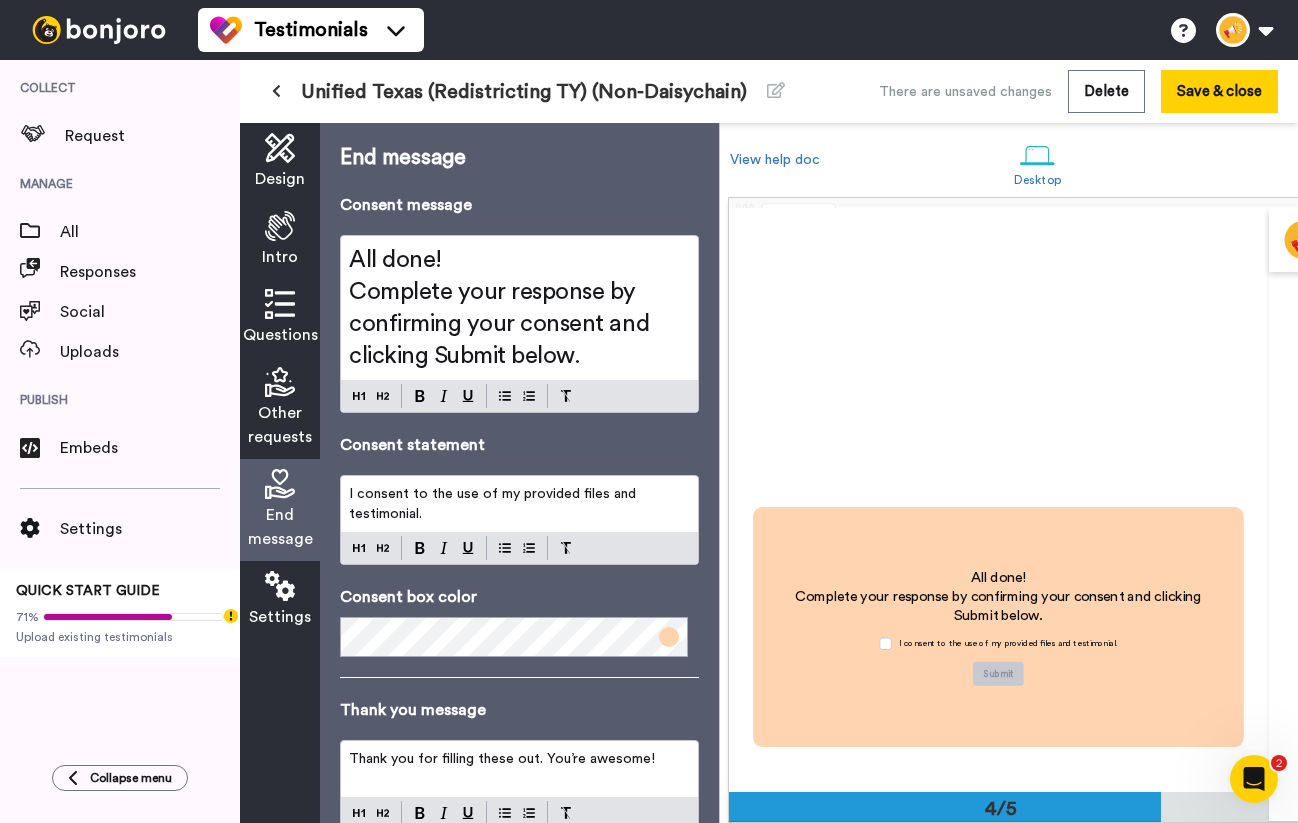 scroll, scrollTop: 1625, scrollLeft: 0, axis: vertical 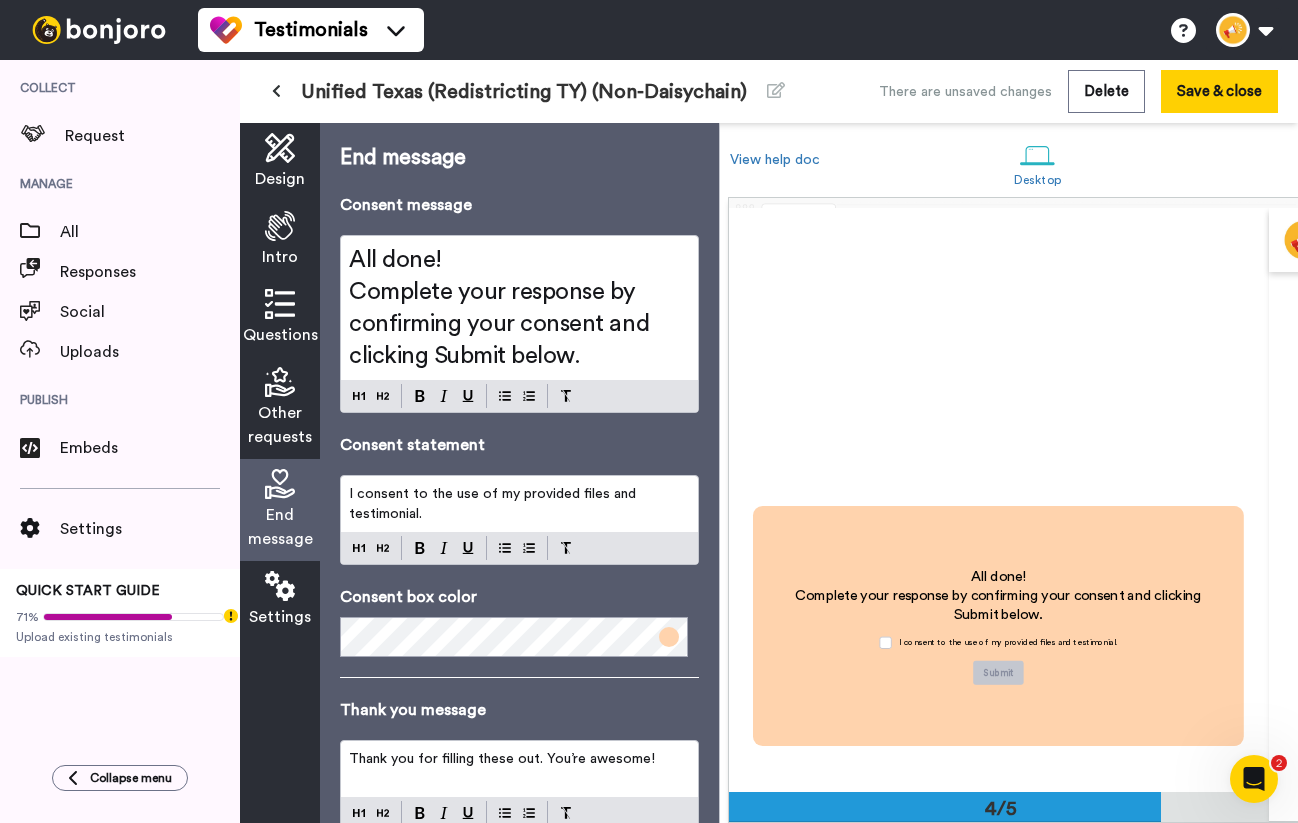 click at bounding box center (280, 586) 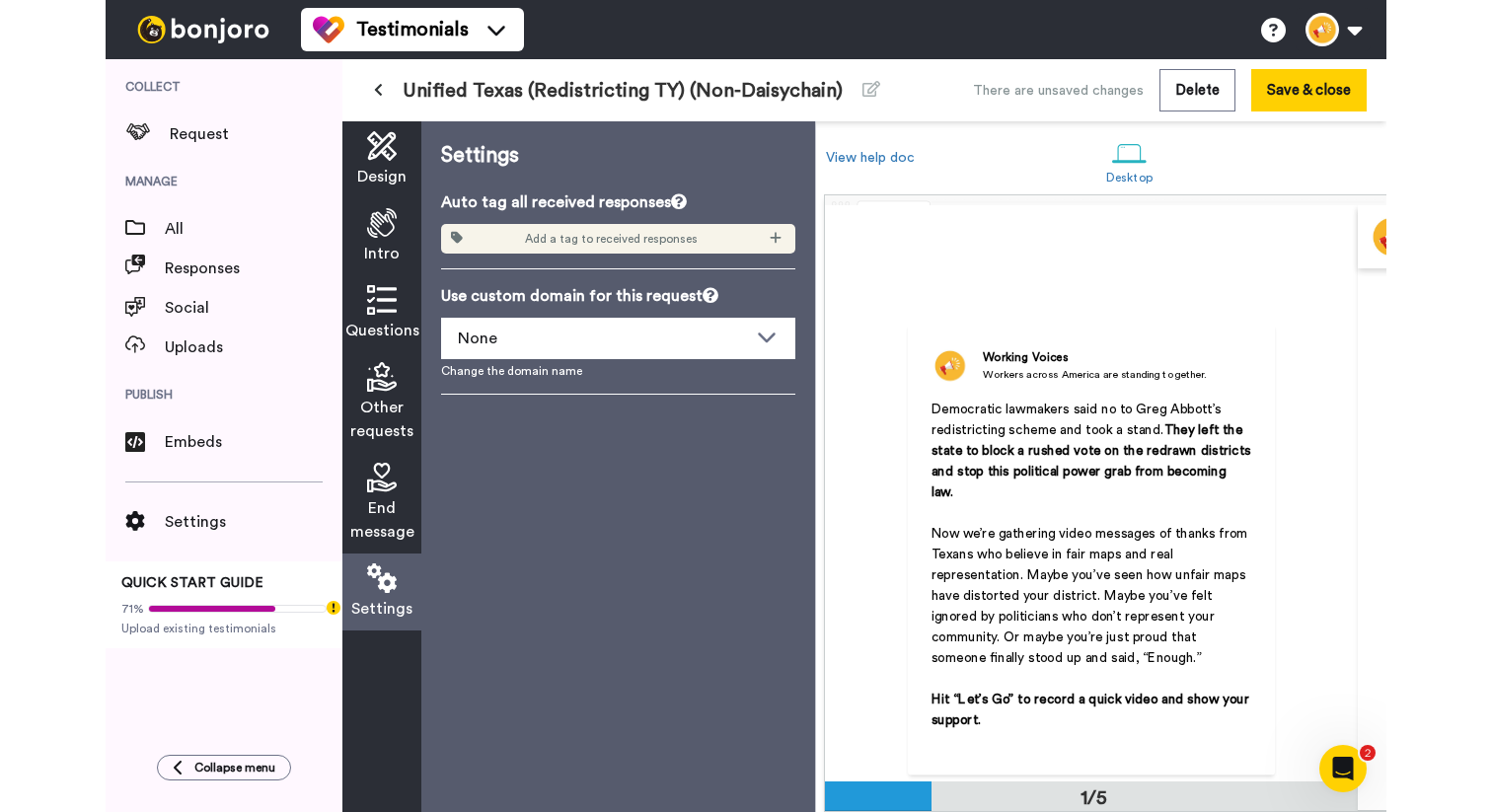 scroll, scrollTop: 0, scrollLeft: 0, axis: both 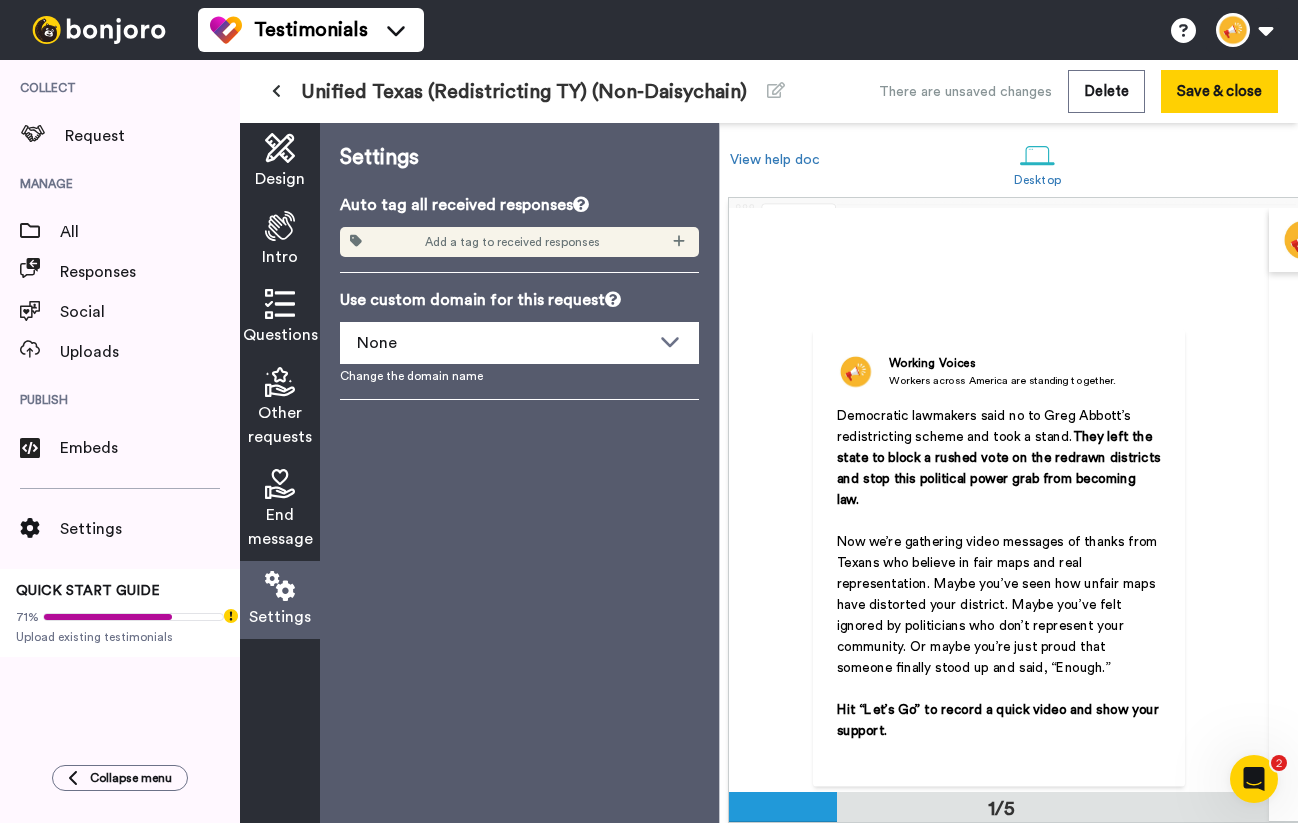 click on "Design" at bounding box center (280, 162) 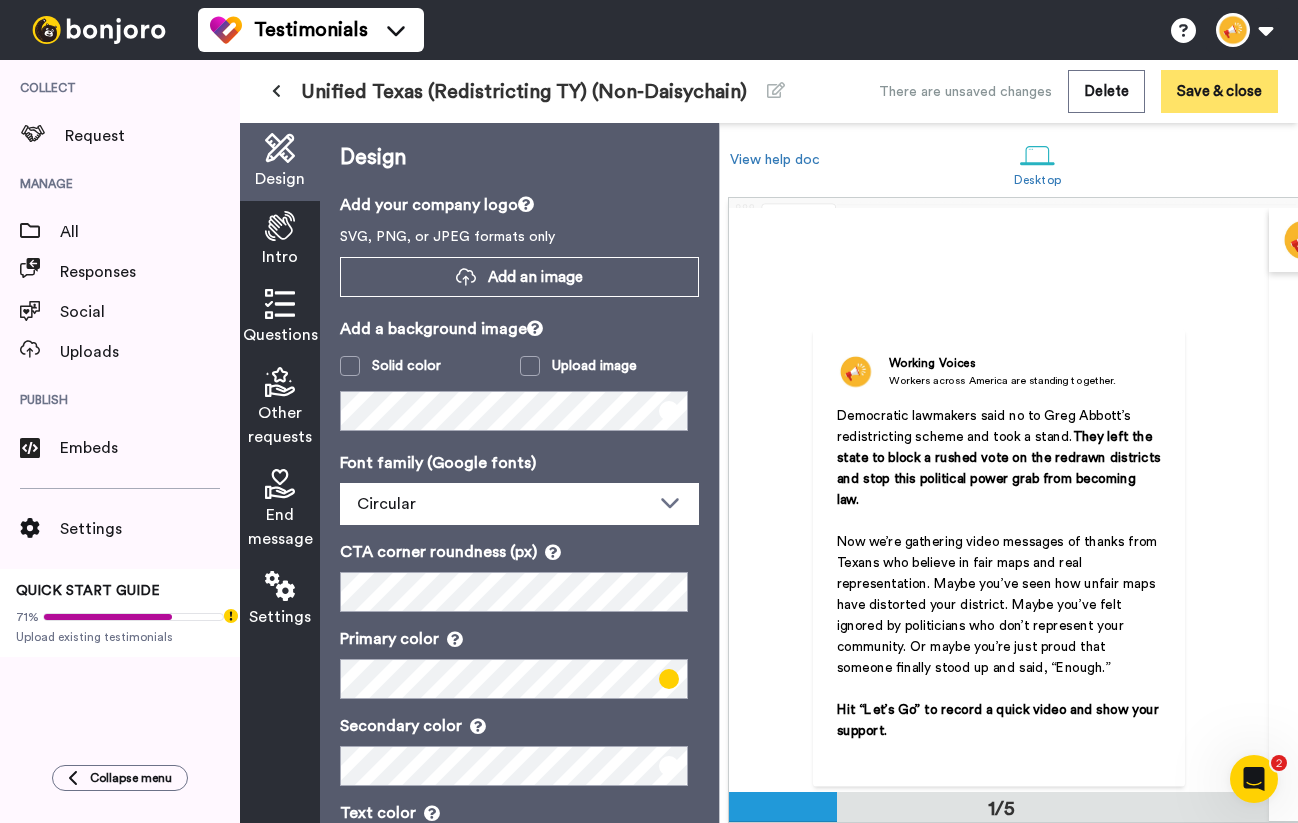 click on "Save & close" at bounding box center (1219, 91) 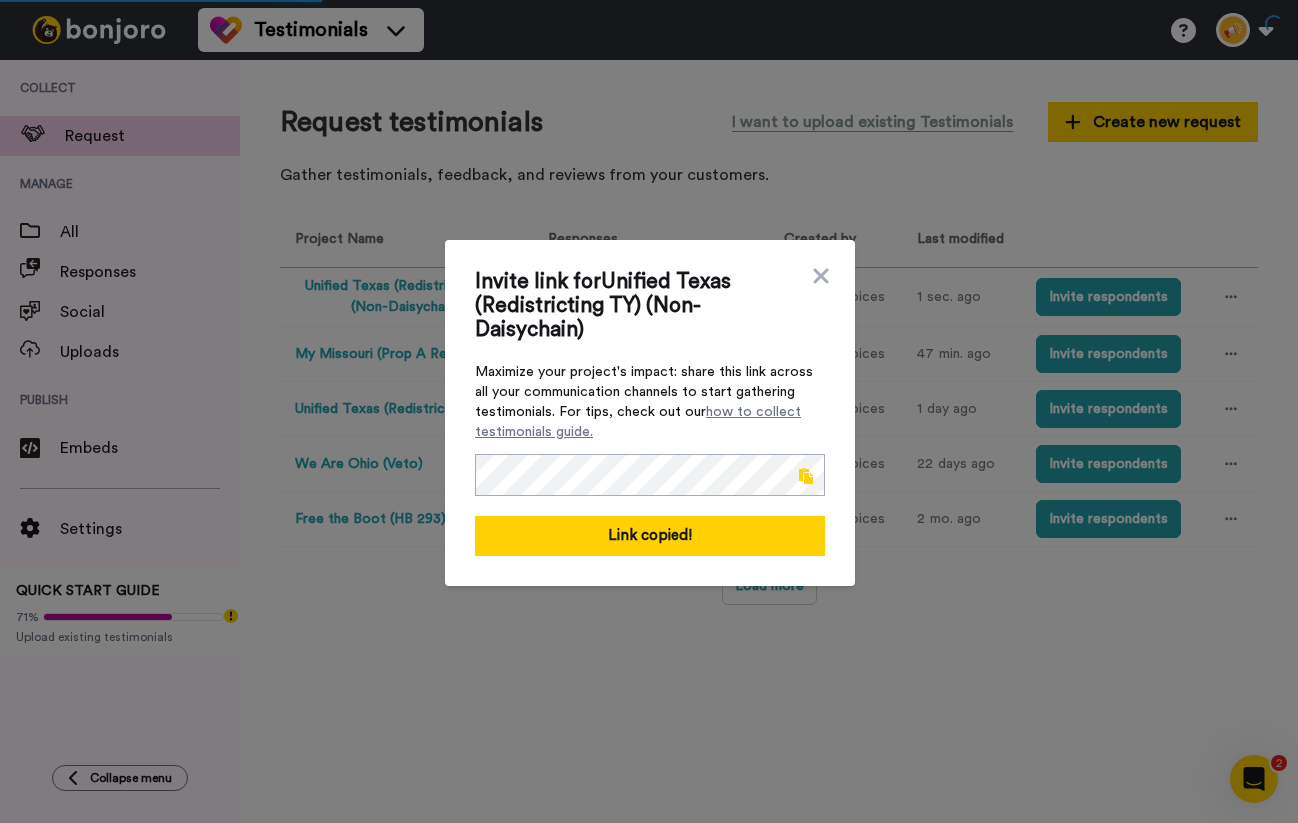 click on "Invite link for  Unified Texas (Redistricting TY) (Non-Daisychain) Maximize your project's impact: share this link across all your communication channels to start gathering testimonials. For tips, check out our  how to collect testimonials guide. Link copied!" at bounding box center [650, 413] 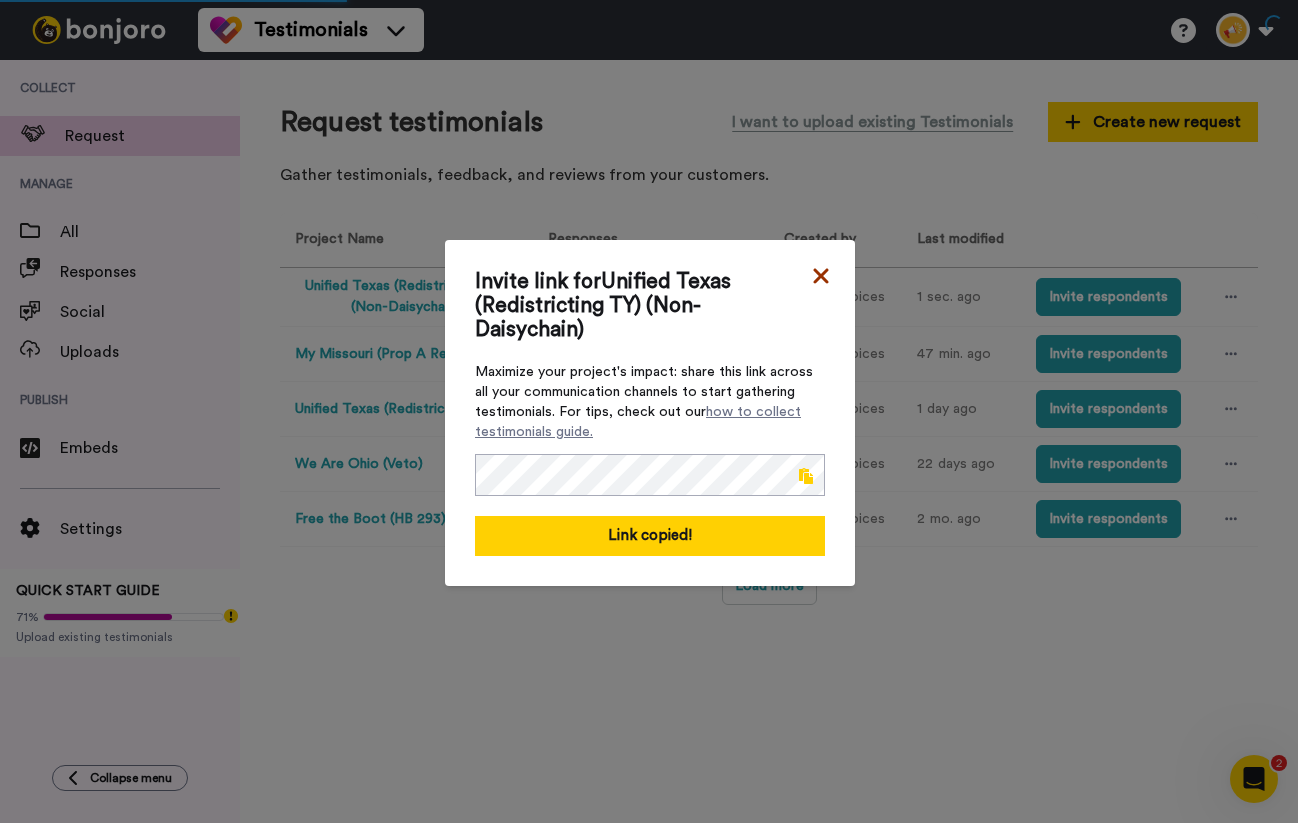 click 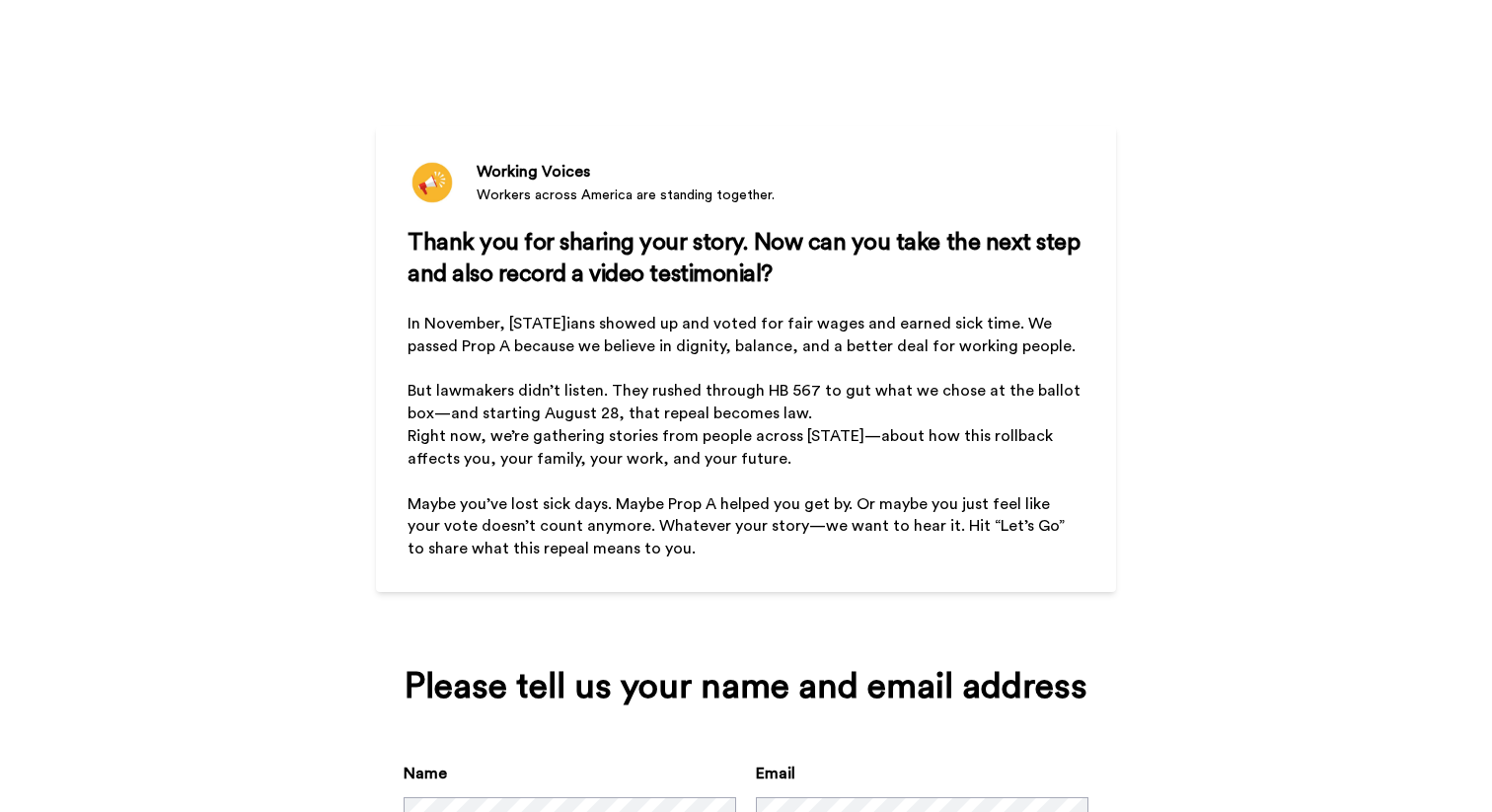 scroll, scrollTop: 0, scrollLeft: 0, axis: both 